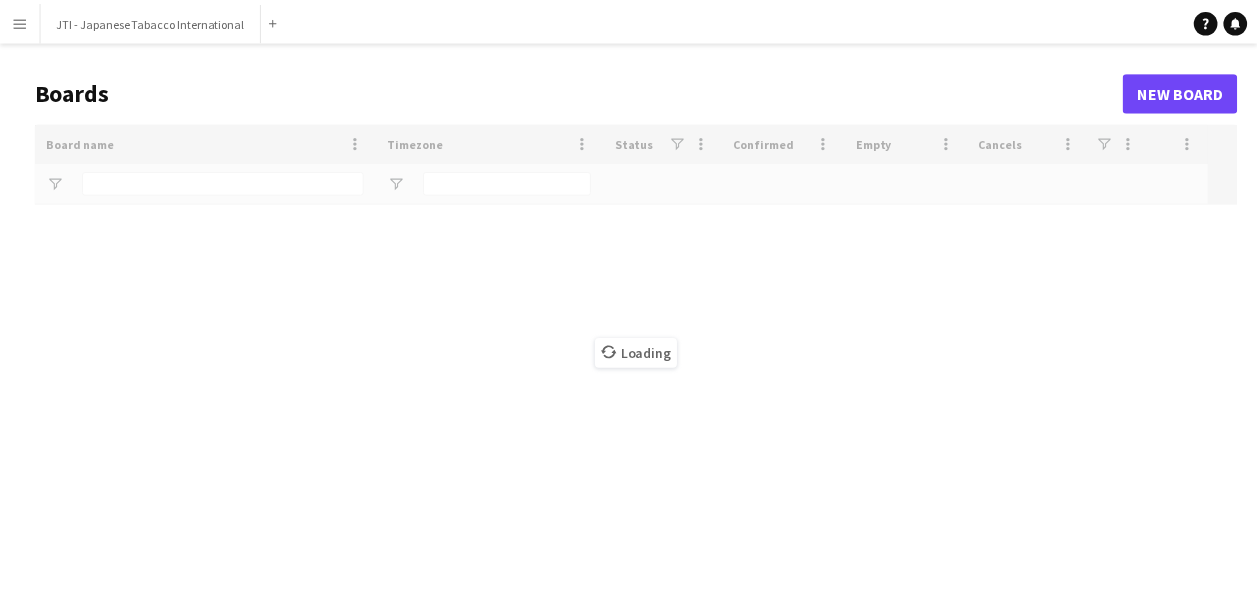 scroll, scrollTop: 0, scrollLeft: 0, axis: both 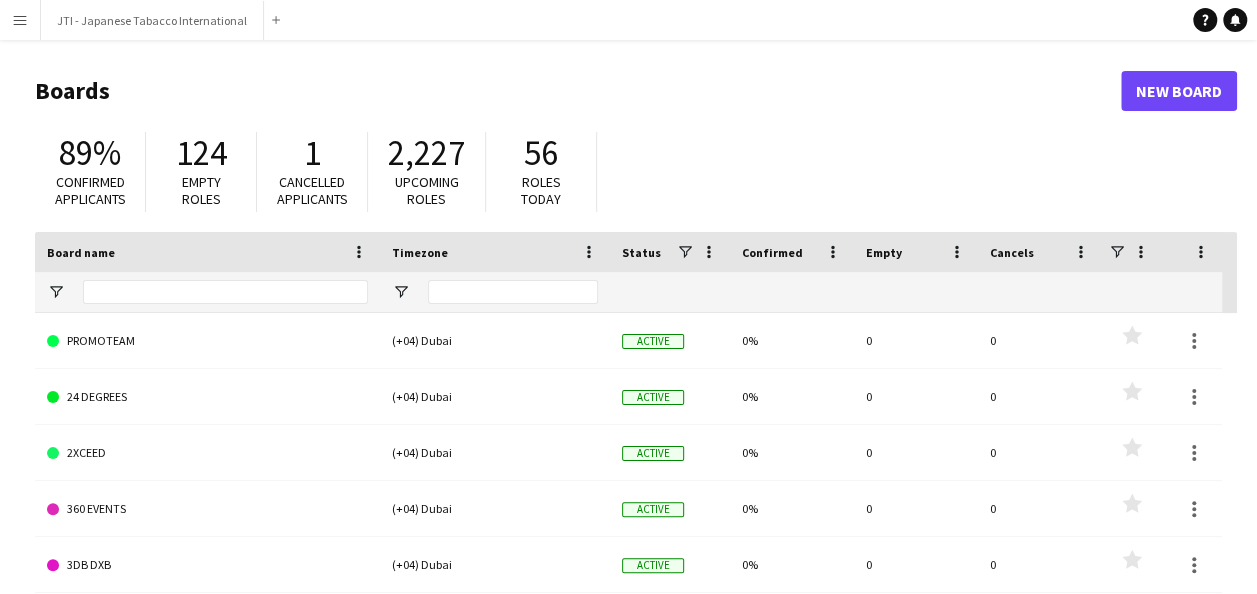 type on "***" 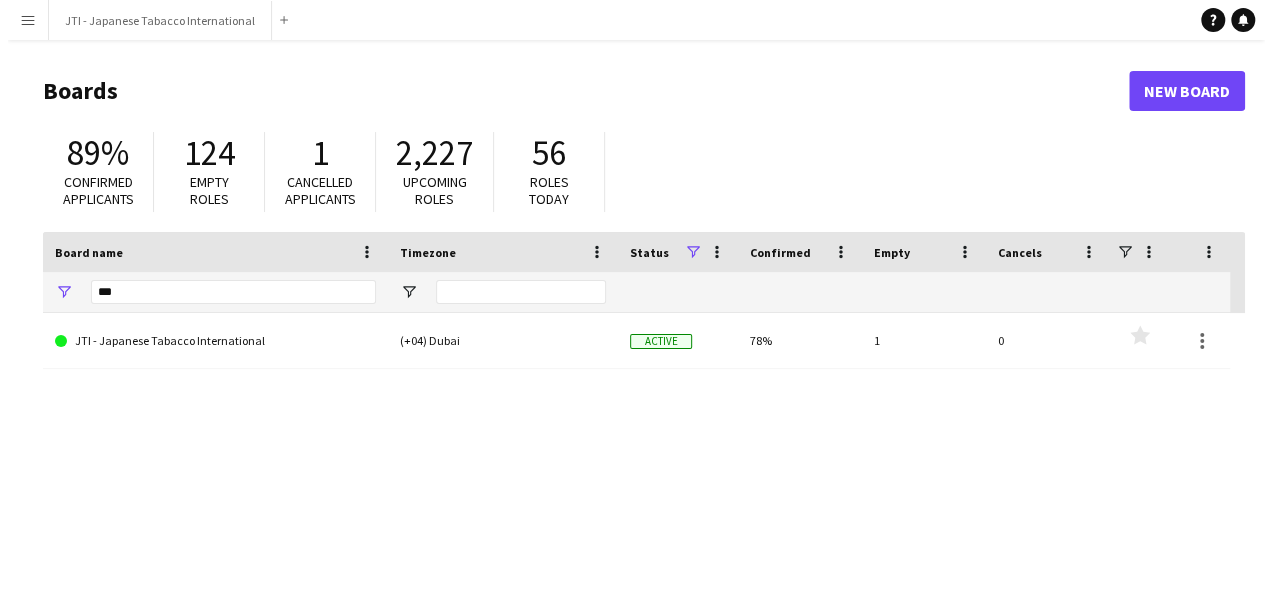 scroll, scrollTop: 0, scrollLeft: 0, axis: both 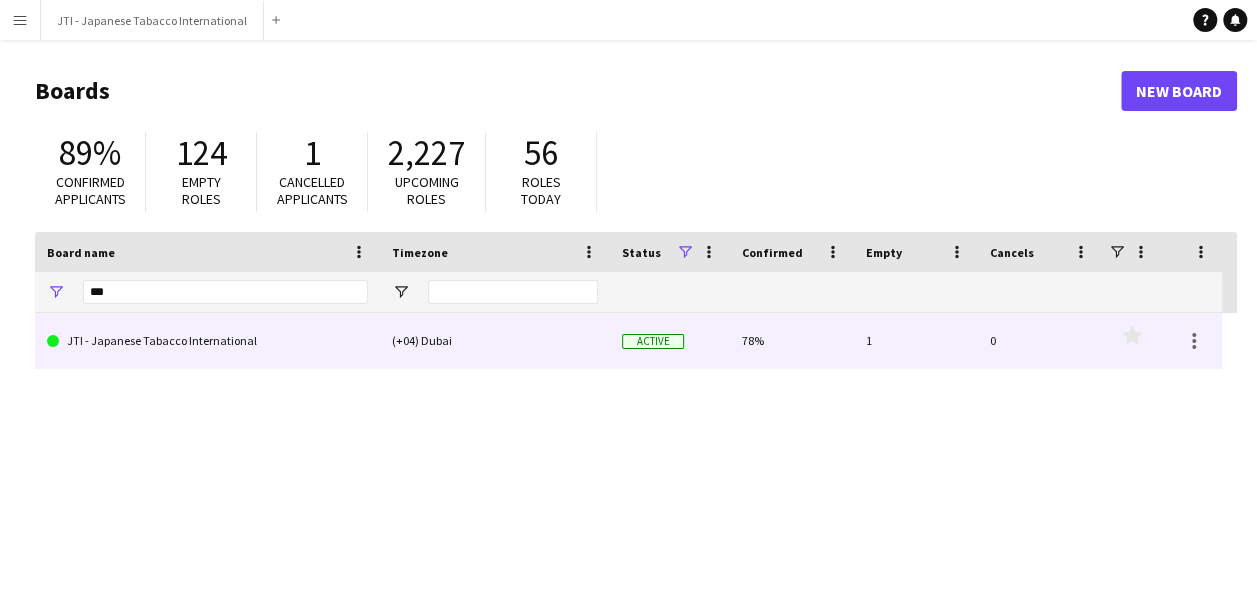 click on "JTI - Japanese Tabacco International" 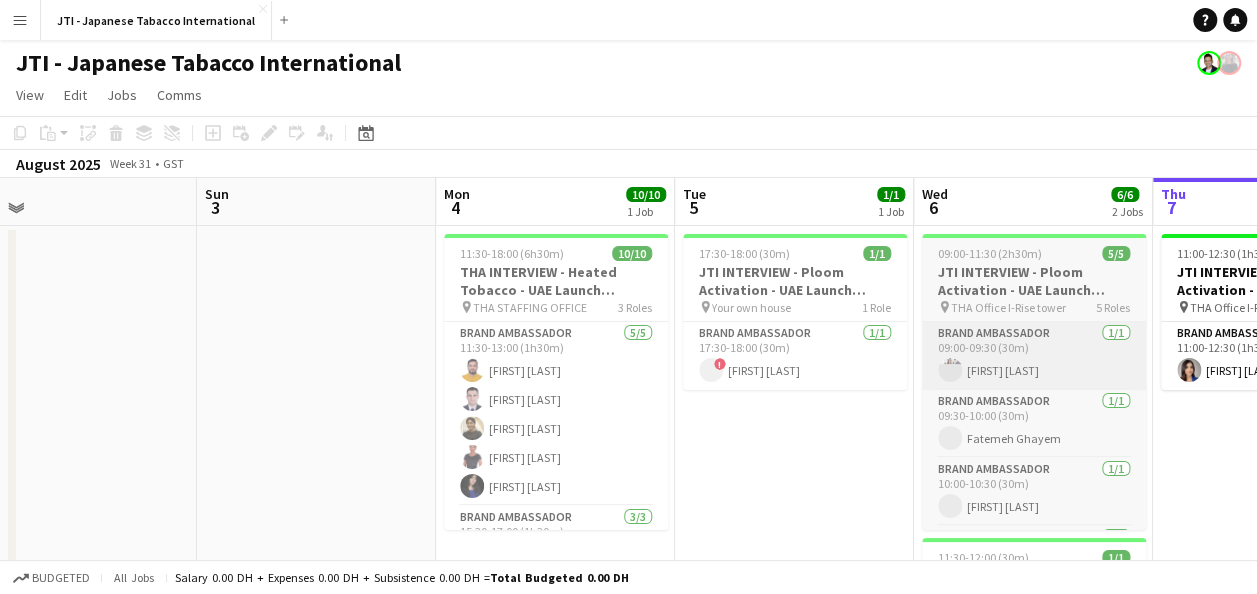 scroll, scrollTop: 0, scrollLeft: 504, axis: horizontal 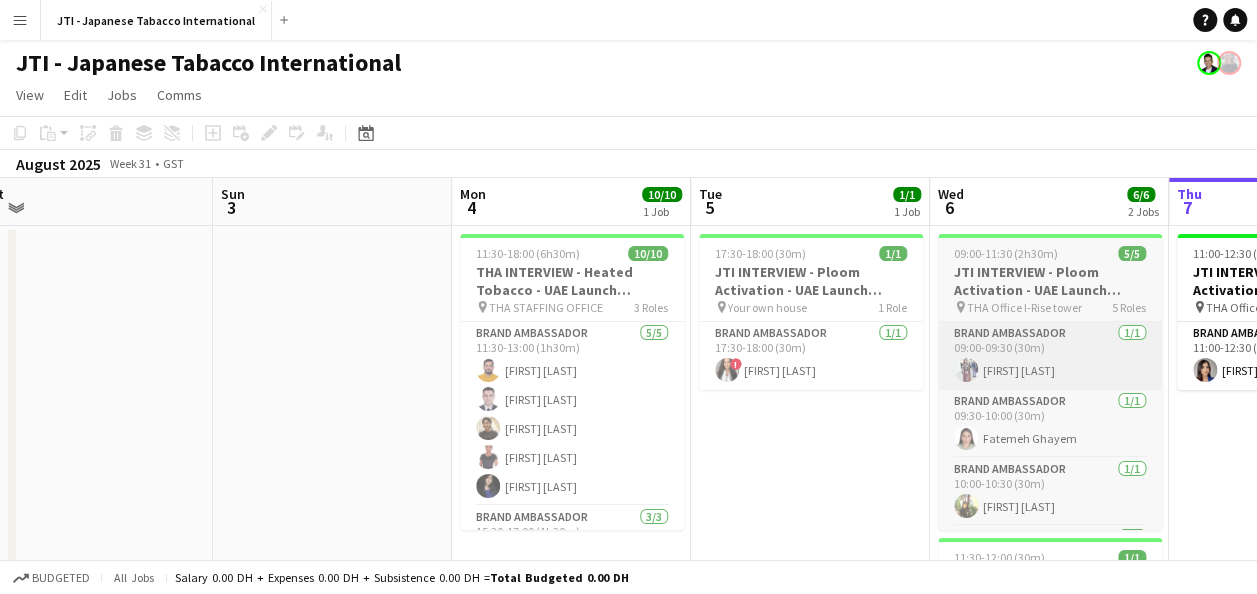 click at bounding box center [93, 481] 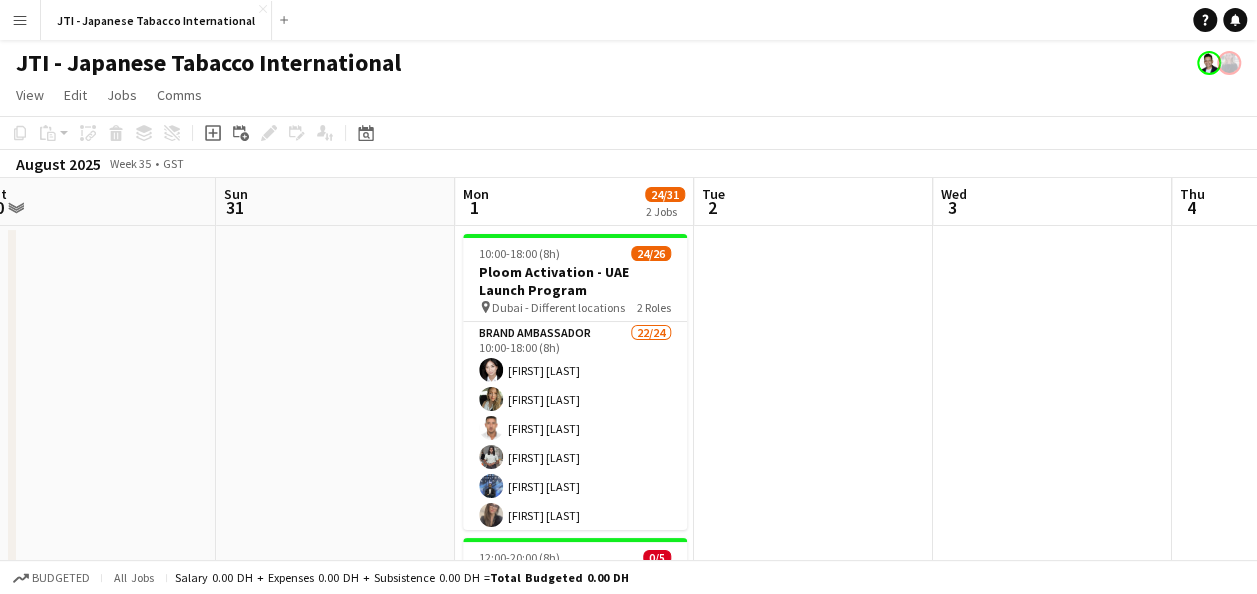 scroll, scrollTop: 0, scrollLeft: 623, axis: horizontal 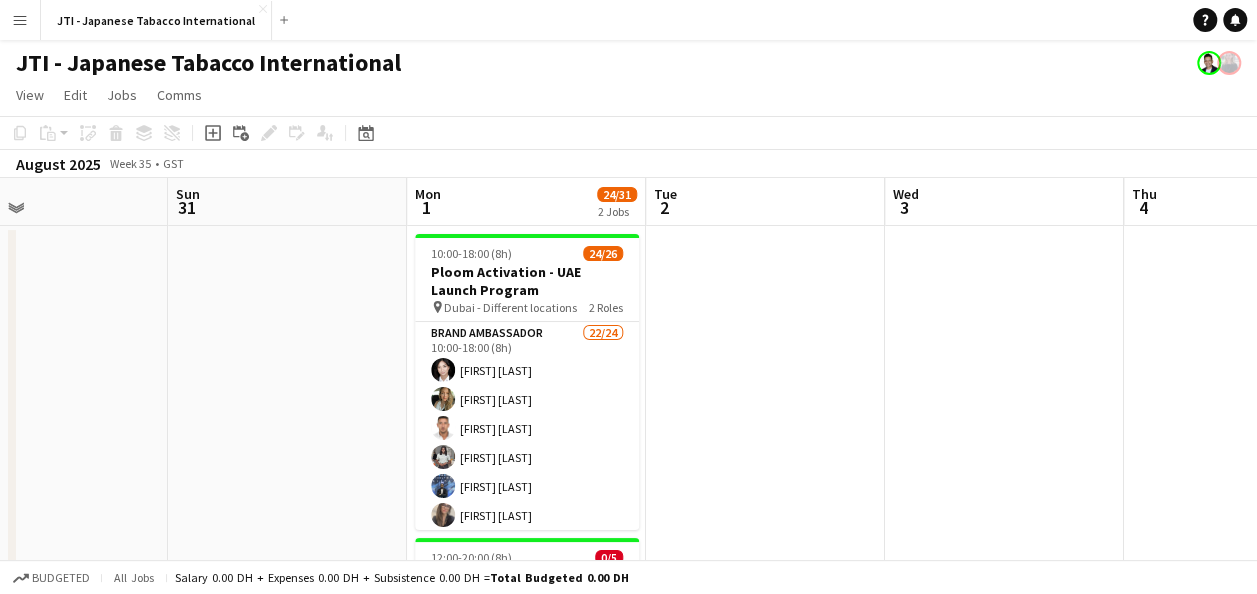 drag, startPoint x: 762, startPoint y: 323, endPoint x: 1072, endPoint y: 343, distance: 310.6445 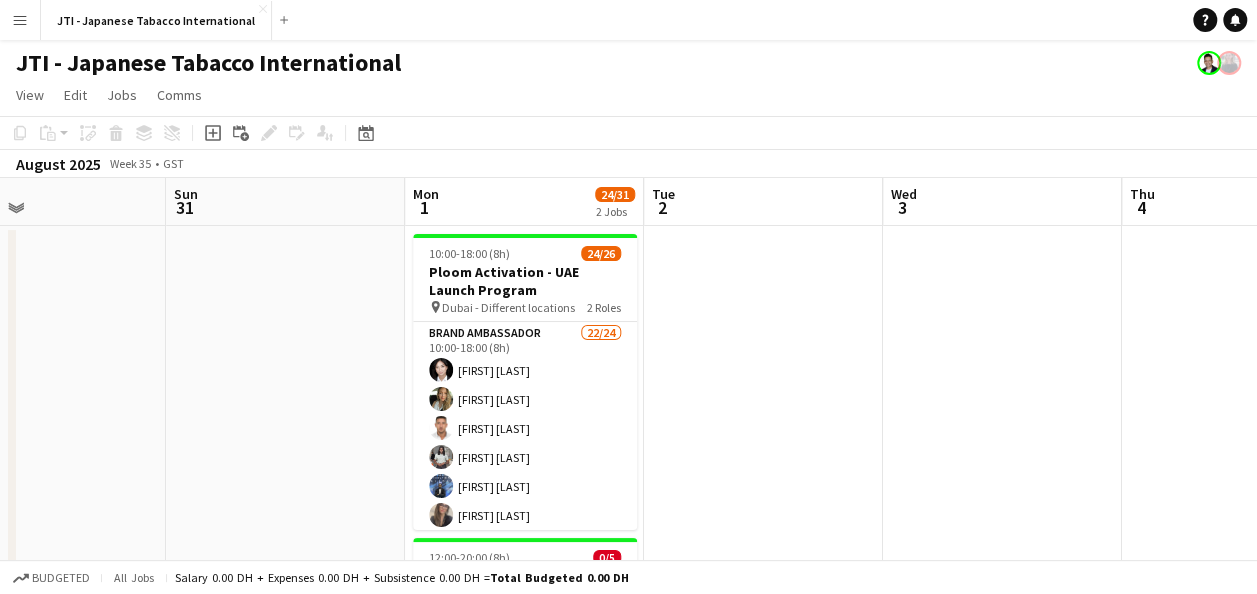 click on "[DAY]   [NUM]   [DAY]   [NUM]   [DAY]   [NUM]   [DAY]   [NUM]   [DAY]   [NUM]   [NUM]/[NUM]   [NUM] Jobs   [DAY]   [NUM]   [DAY]   [NUM]   [DAY]   [NUM]   [DAY]   [NUM]   [DAY]   [NUM]   [DAY]   [NUM]   [DAY]   [NUM]      [TIME] ([DURATION])    [NUM]/[NUM]   [PRODUCT] - [PROGRAM]
pin
[CITY] - Different locations   [NUM] Roles   Brand Ambassador    [NUM]/[NUM]   [TIME] ([DURATION])
[FIRST] [LAST] [FIRST] [LAST] [FIRST] [LAST] [FIRST] [LAST] [FIRST] [LAST] [FIRST] [LAST] [FIRST] [LAST] [FIRST] [LAST] [FIRST] [LAST] [FIRST] [LAST] [FIRST] [LAST] [FIRST] [LAST] [FIRST] [LAST] [FIRST] [LAST] [FIRST] [LAST] [FIRST] [LAST]
single-neutral-actions
single-neutral-actions
Supervisor   [NUM]/[NUM]   [TIME] ([DURATION])
[FIRST] [LAST] [FIRST] [LAST]     [TIME] ([DURATION])    [NUM]/[NUM]   [PRODUCT] - [PROGRAM]
pin
[CITY] - Different locations   [NUM] Role   Brand Ambassador    [NUM]A" at bounding box center (628, 515) 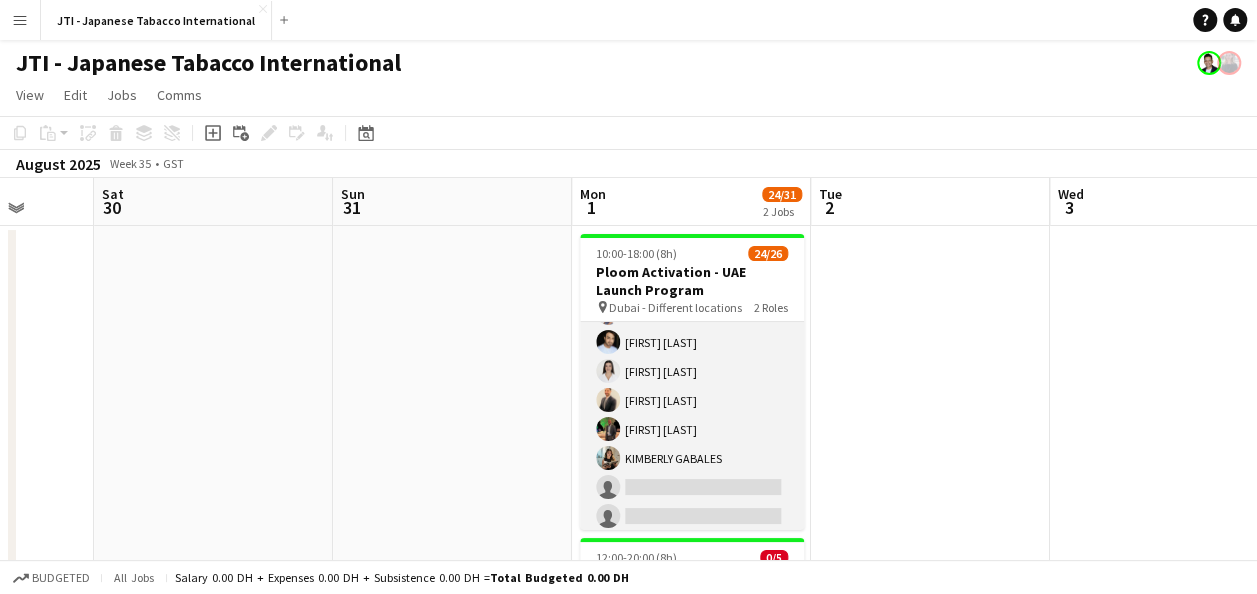 scroll, scrollTop: 623, scrollLeft: 0, axis: vertical 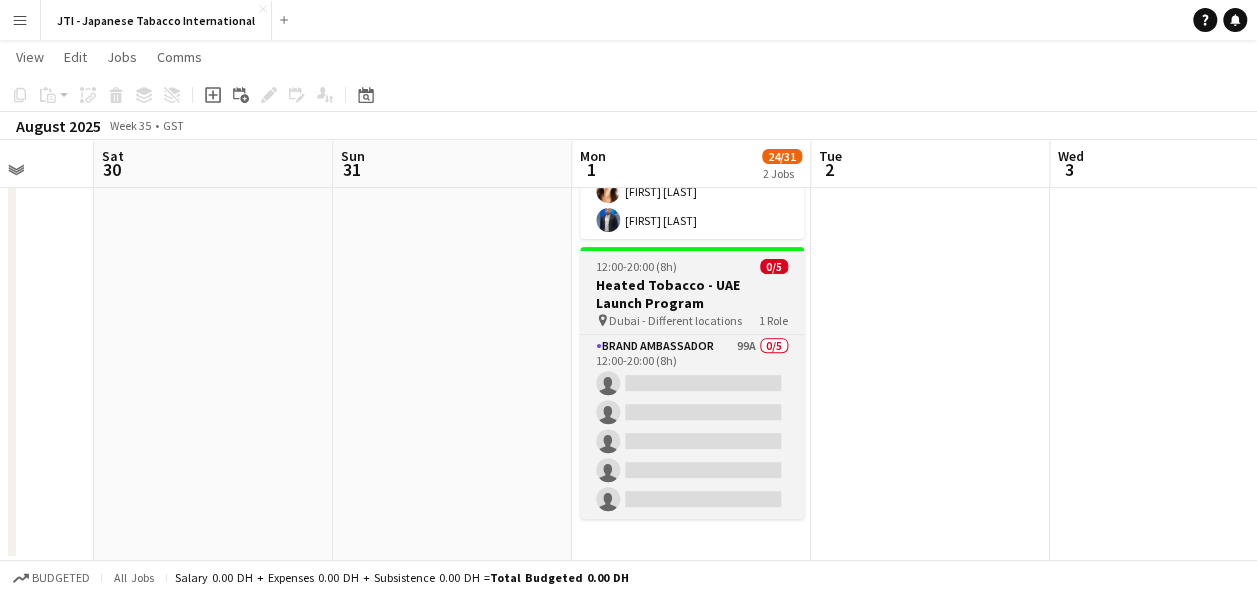 click on "Heated Tobacco - UAE Launch Program" at bounding box center (692, 294) 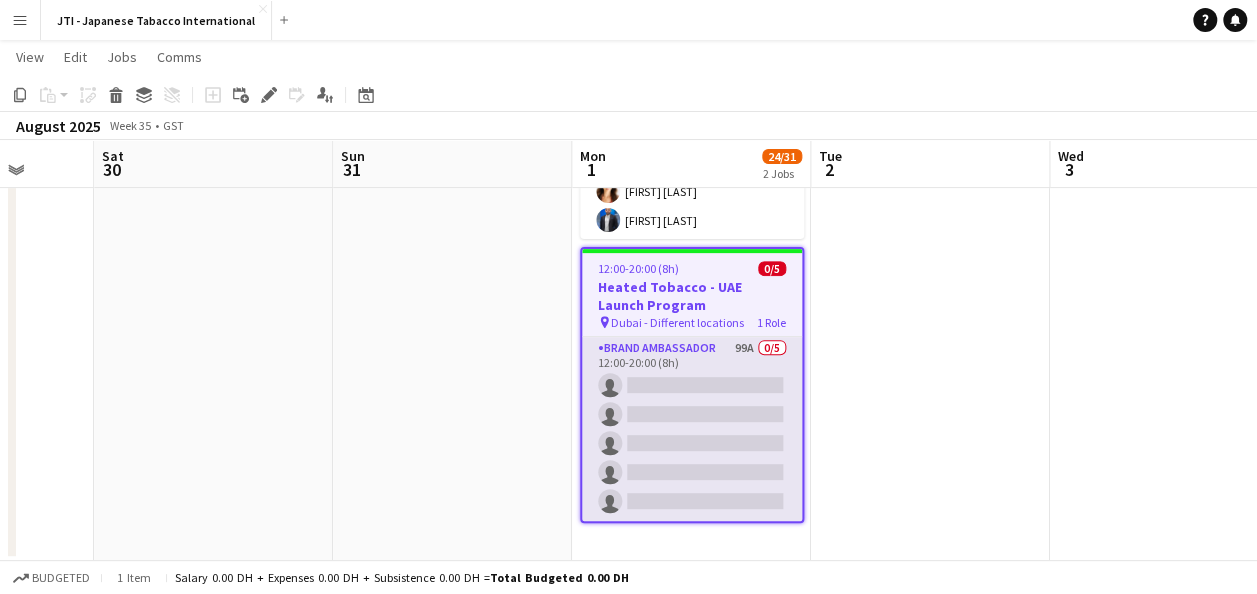 click on "Brand Ambassador    [NUM]A   [NUM]/[NUM]   [TIME] ([DURATION])
single-neutral-actions
single-neutral-actions
single-neutral-actions
single-neutral-actions
single-neutral-actions" at bounding box center [692, 429] 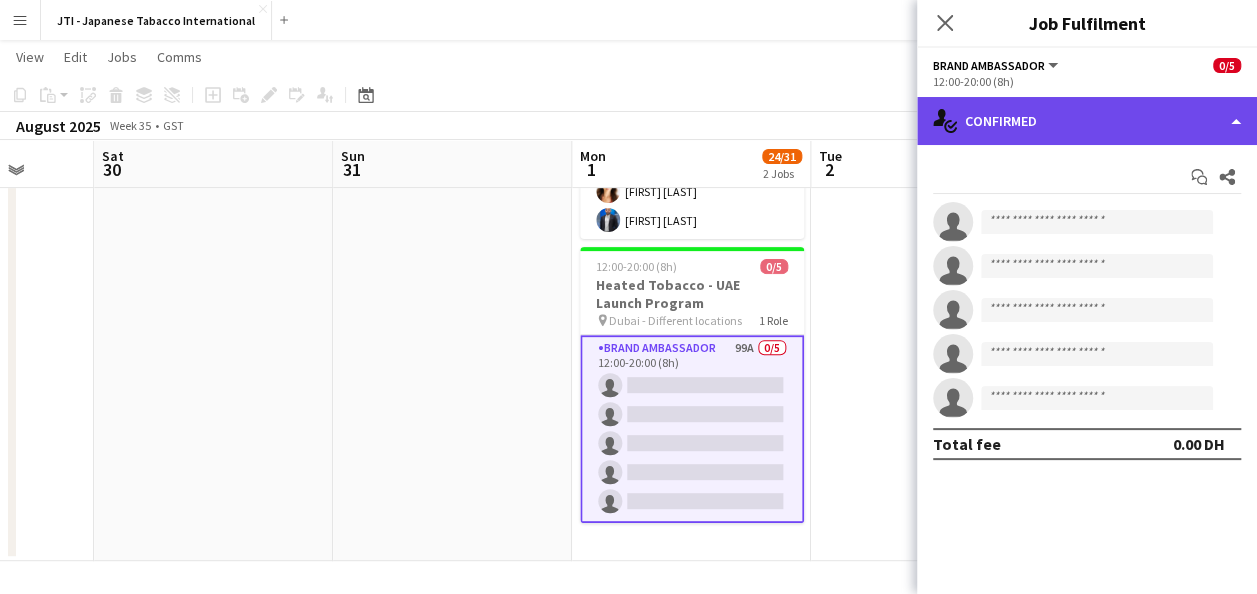 click on "single-neutral-actions-check-2
Confirmed" 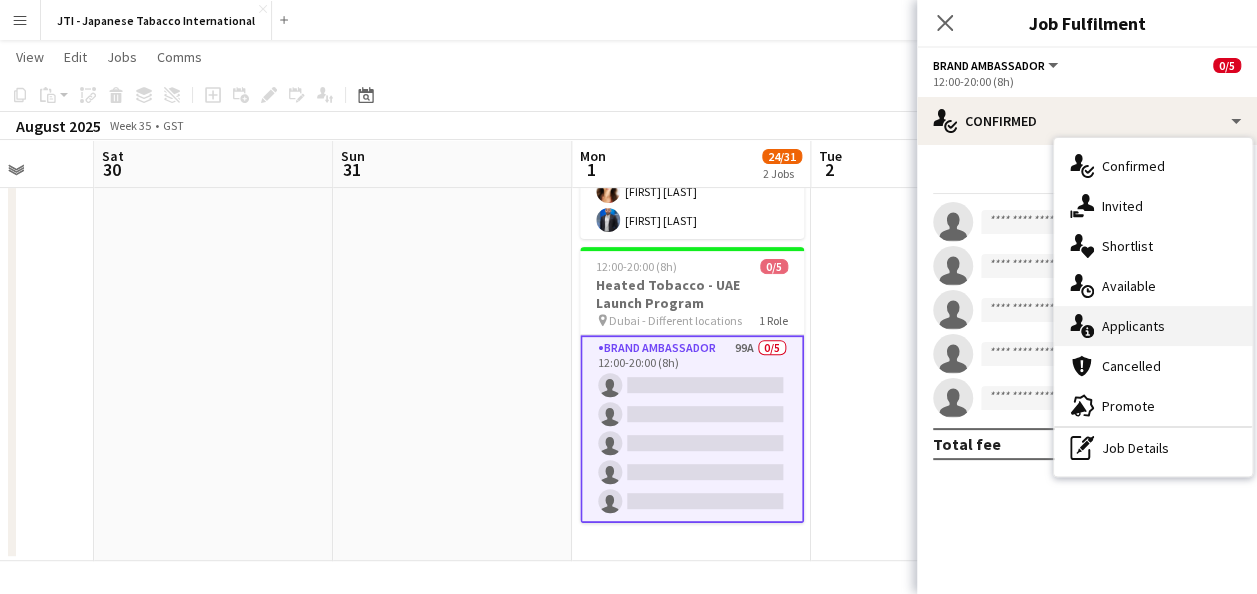 click on "single-neutral-actions-information
Applicants" at bounding box center (1153, 326) 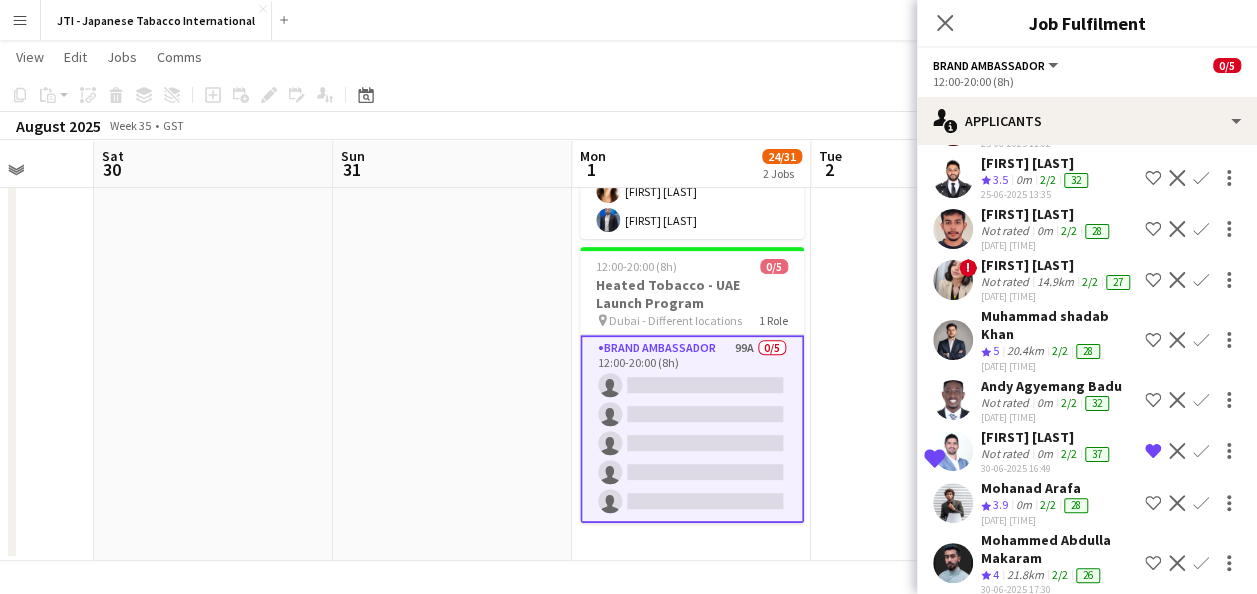 scroll, scrollTop: 0, scrollLeft: 0, axis: both 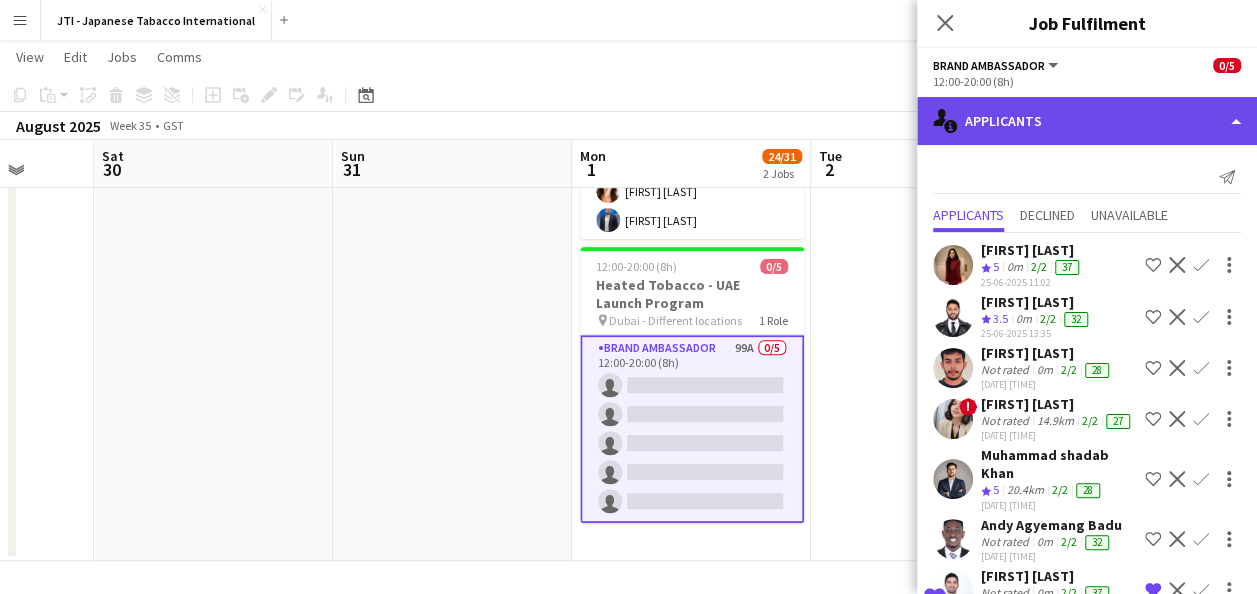 click on "single-neutral-actions-information
Applicants" 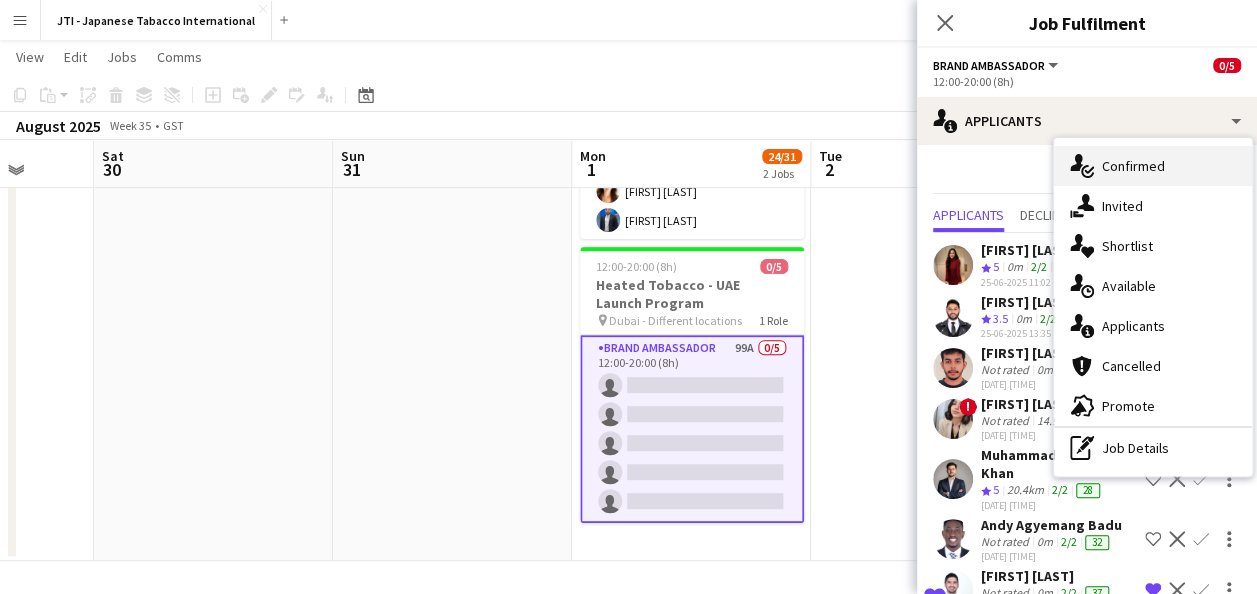 click on "single-neutral-actions-check-2
Confirmed" at bounding box center (1153, 166) 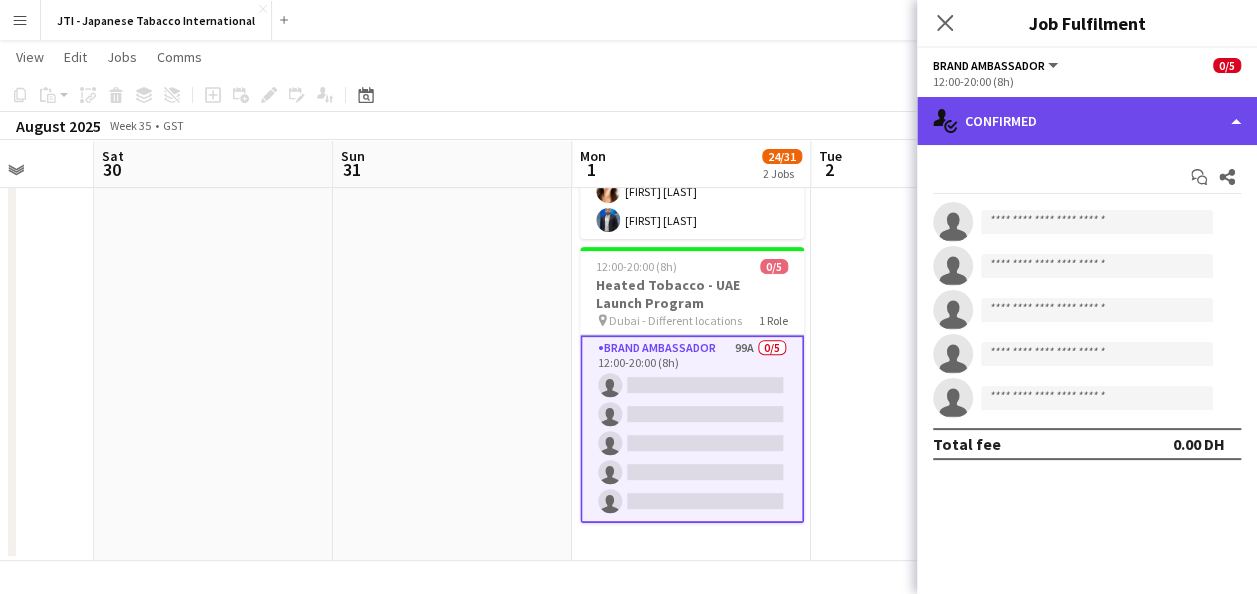 click on "single-neutral-actions-check-2
Confirmed" 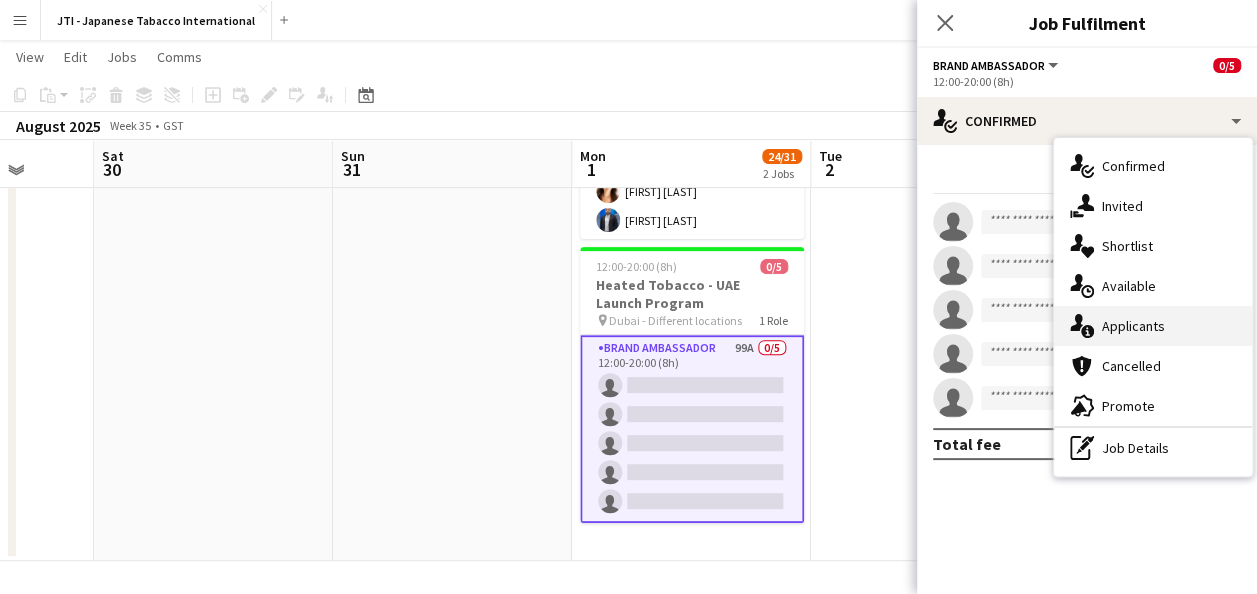 click on "single-neutral-actions-information
Applicants" at bounding box center [1153, 326] 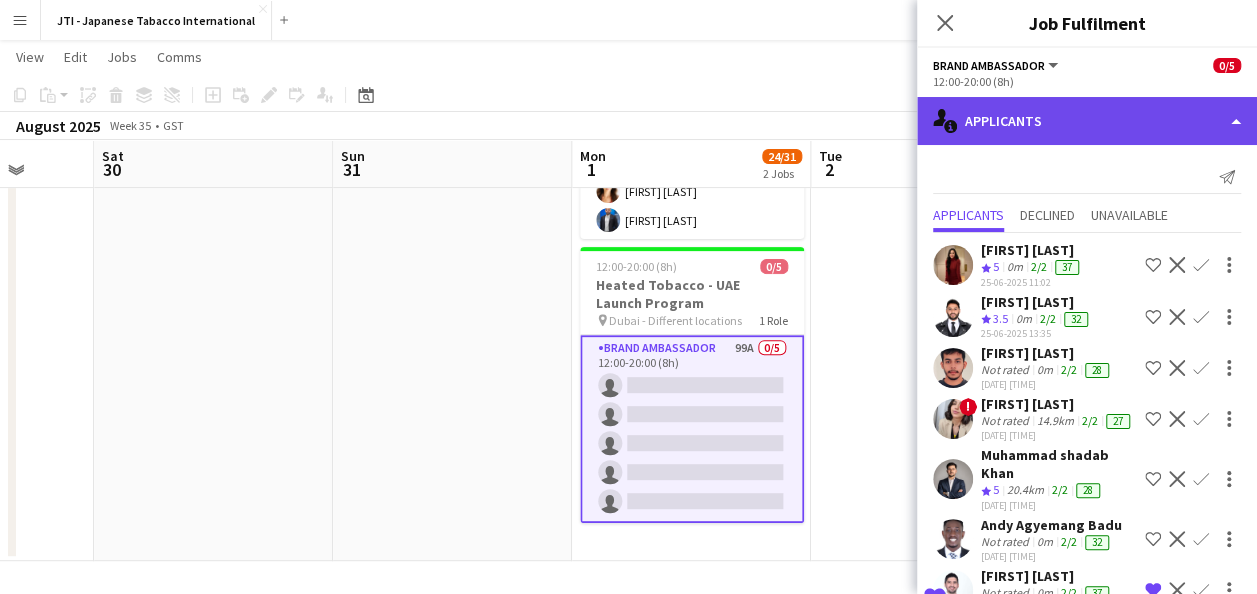 click on "single-neutral-actions-information
Applicants" 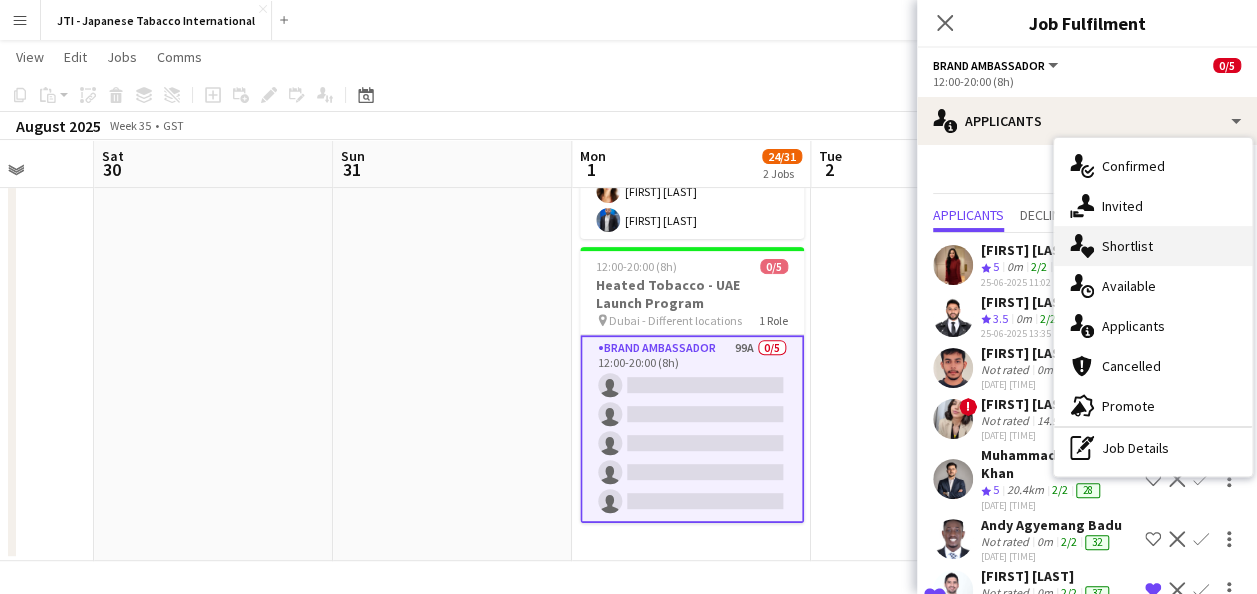 click on "single-neutral-actions-heart
Shortlist" at bounding box center (1153, 246) 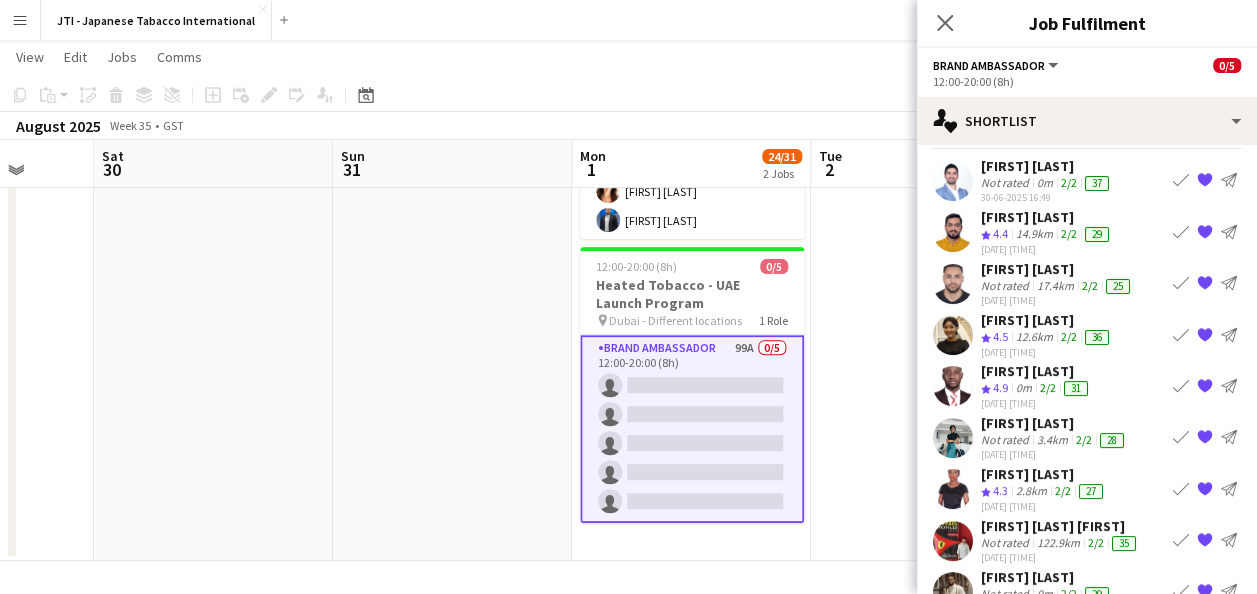 scroll, scrollTop: 0, scrollLeft: 0, axis: both 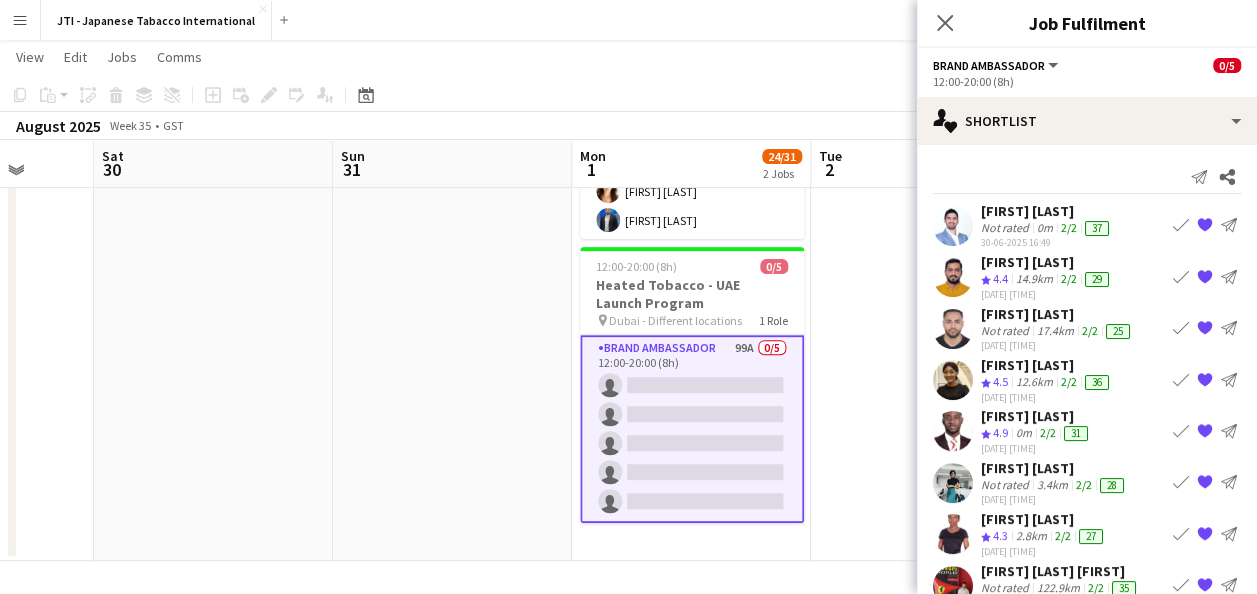 click on "{{ spriteTitle }}" at bounding box center [1205, 226] 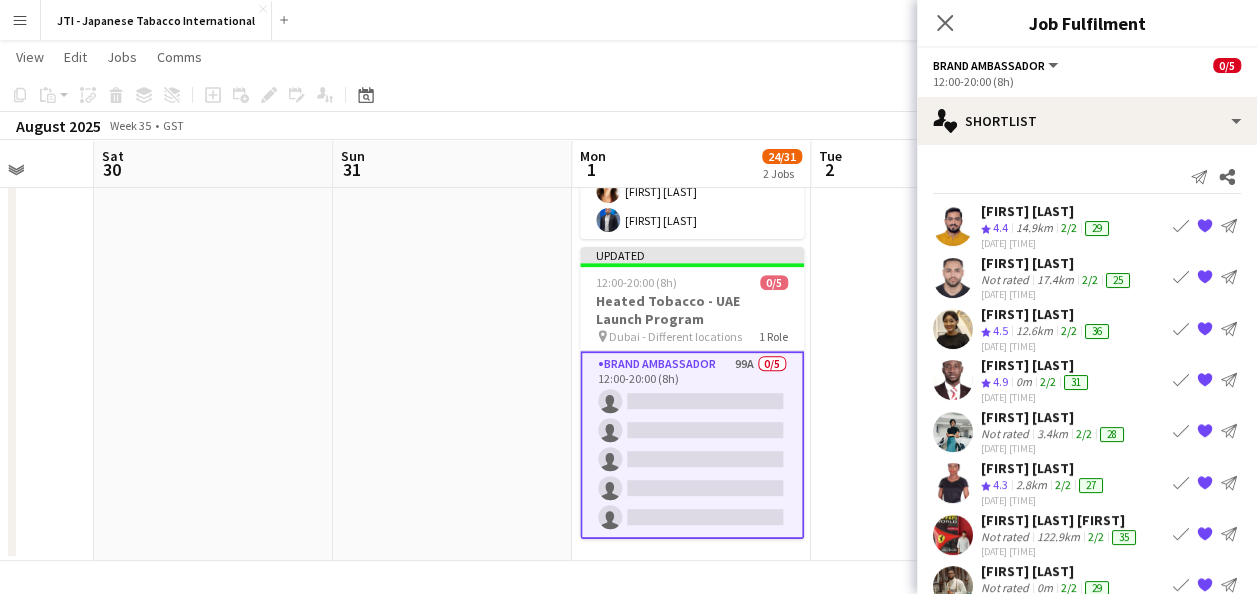 click on "{{ spriteTitle }}" at bounding box center (1205, 226) 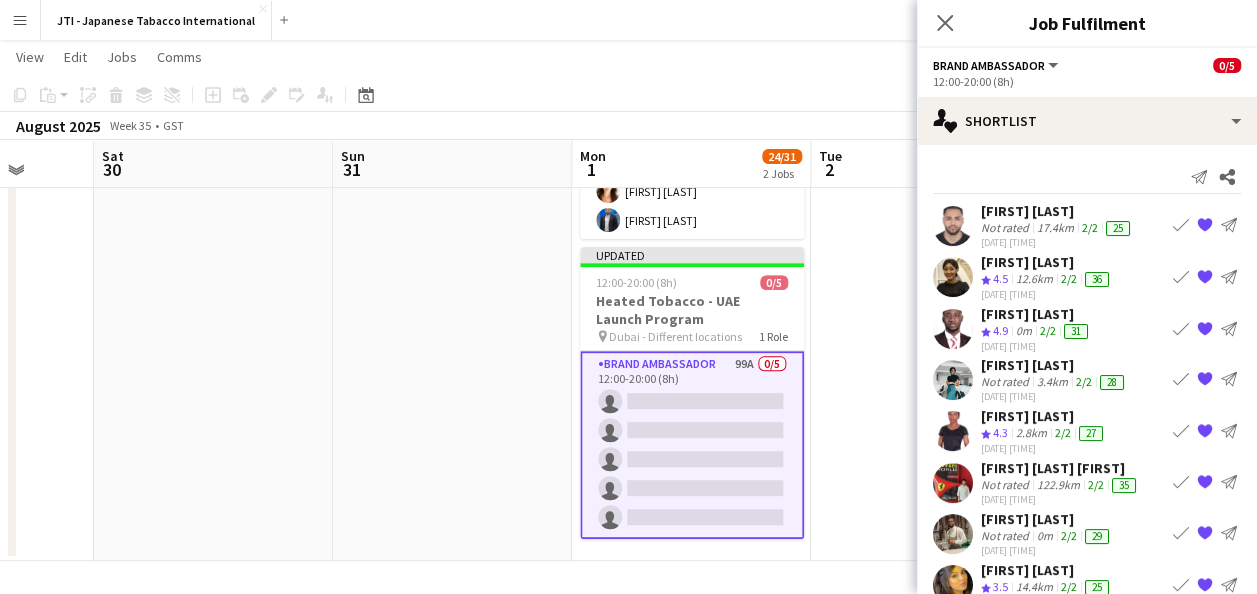 click on "{{ spriteTitle }}" at bounding box center (1205, 226) 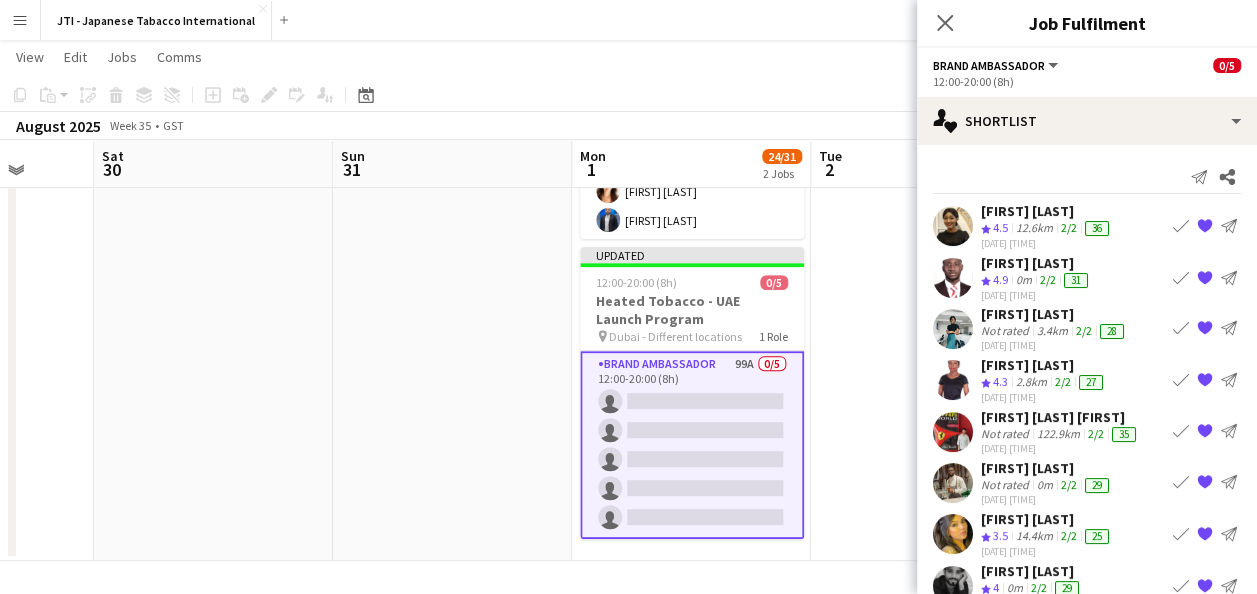 click on "{{ spriteTitle }}" at bounding box center (1205, 226) 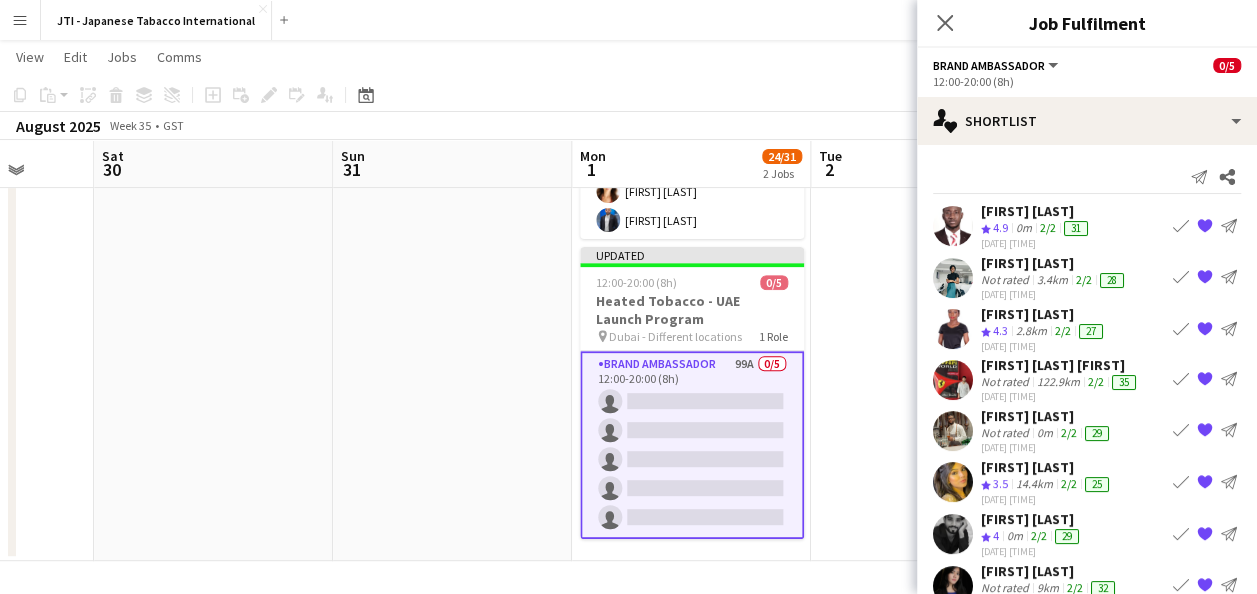 click on "{{ spriteTitle }}" at bounding box center (1205, 226) 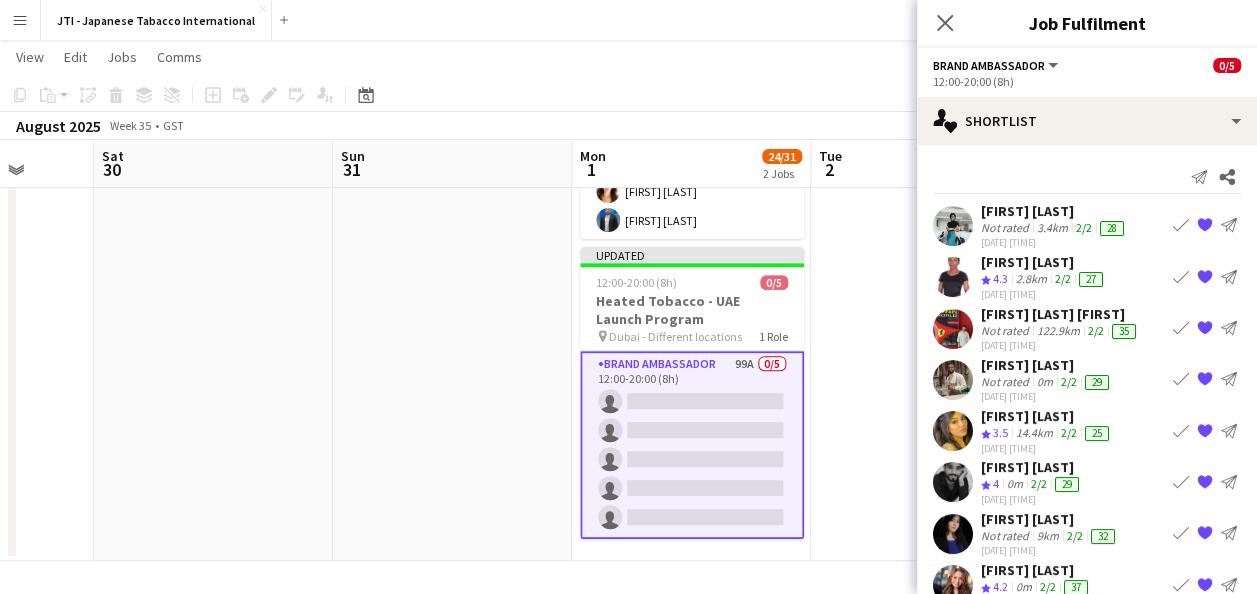 click on "{{ spriteTitle }}" at bounding box center [1205, 226] 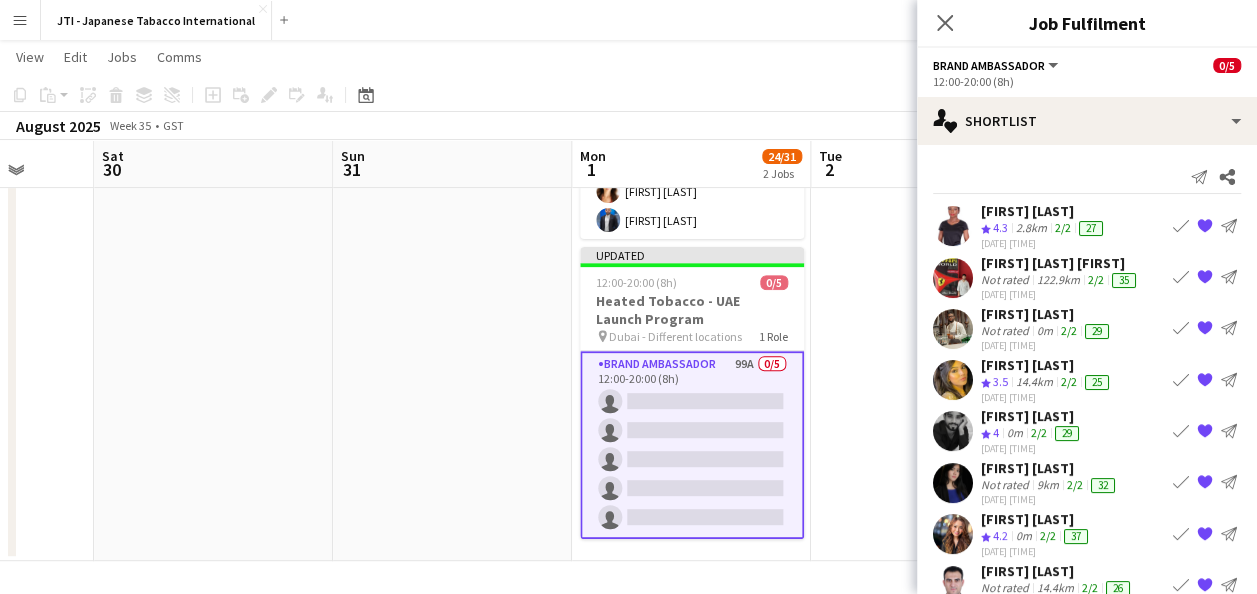 click on "{{ spriteTitle }}" at bounding box center [1205, 226] 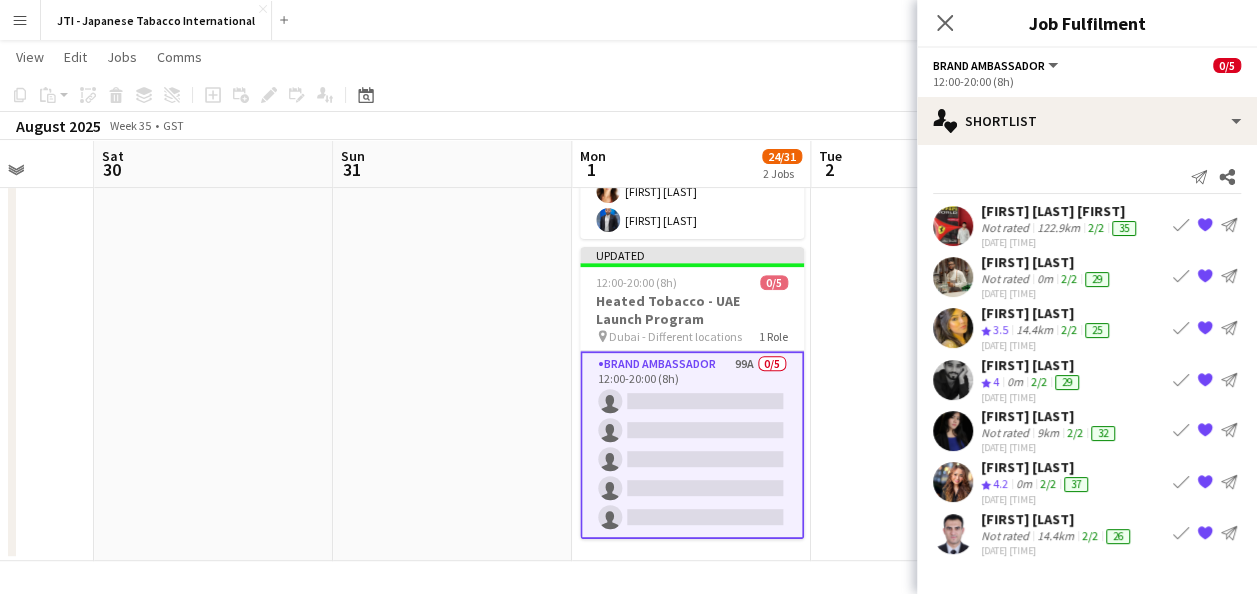 click on "Book crew" at bounding box center (1181, 226) 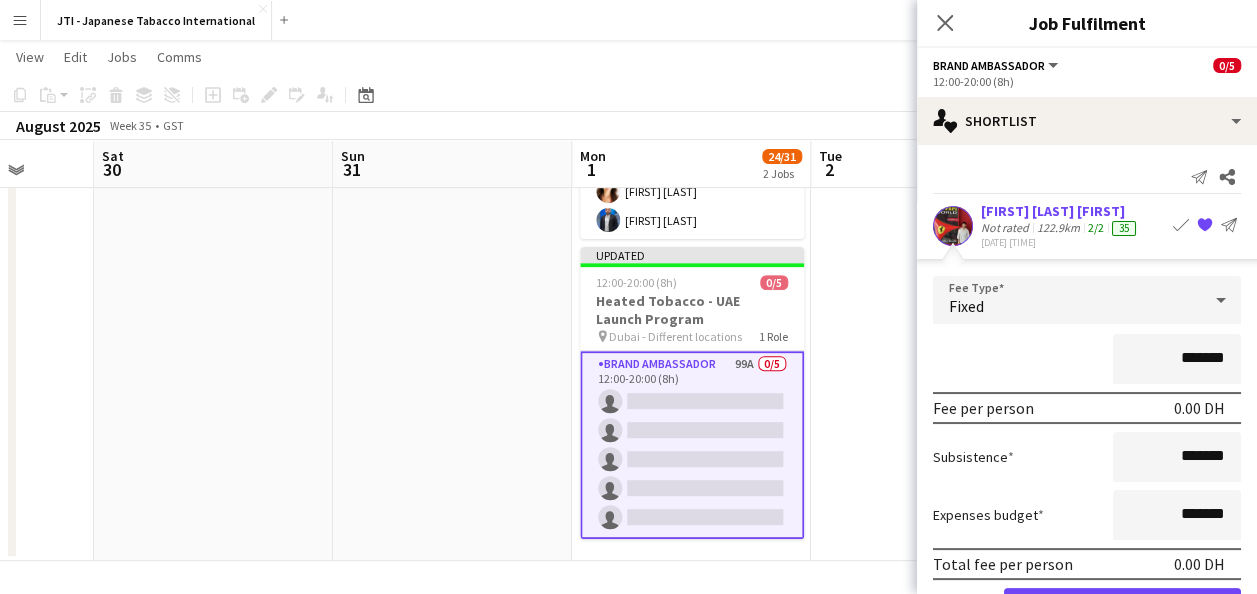 click on "{{ spriteTitle }}" at bounding box center [1205, 226] 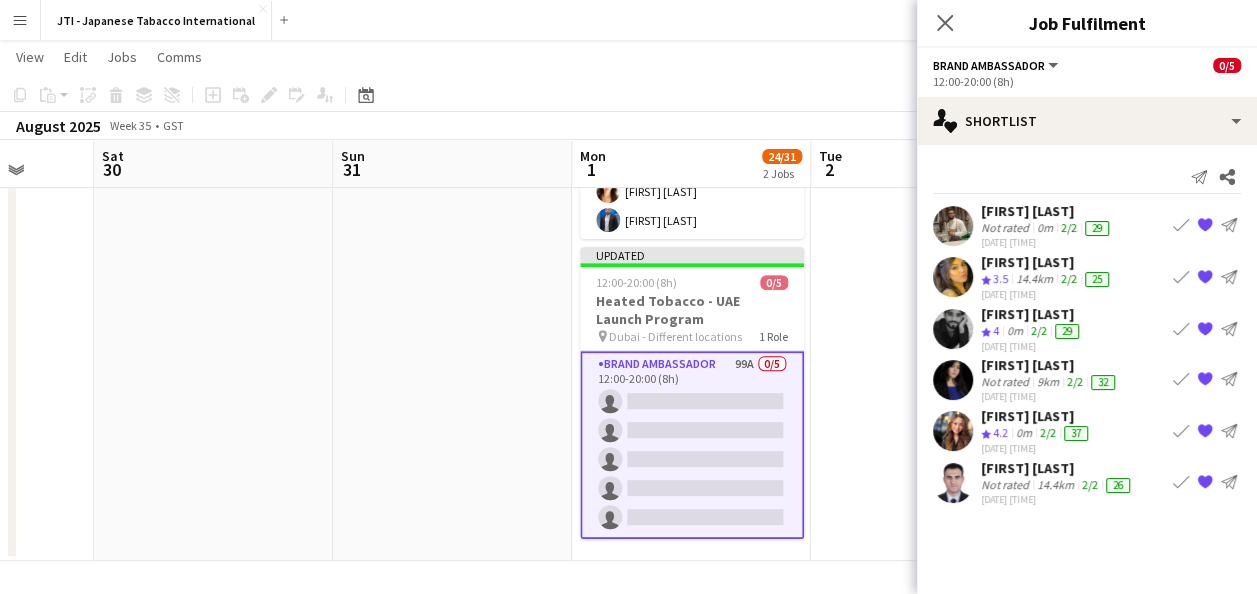 click on "{{ spriteTitle }}" at bounding box center (1205, 226) 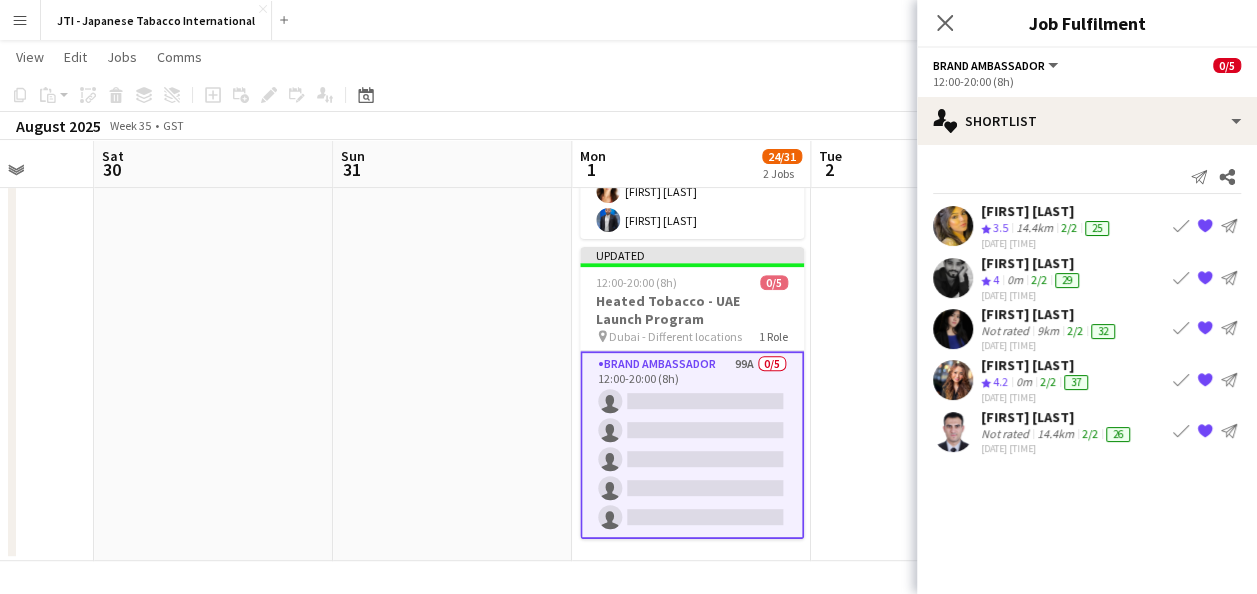 click on "{{ spriteTitle }}" at bounding box center (1205, 226) 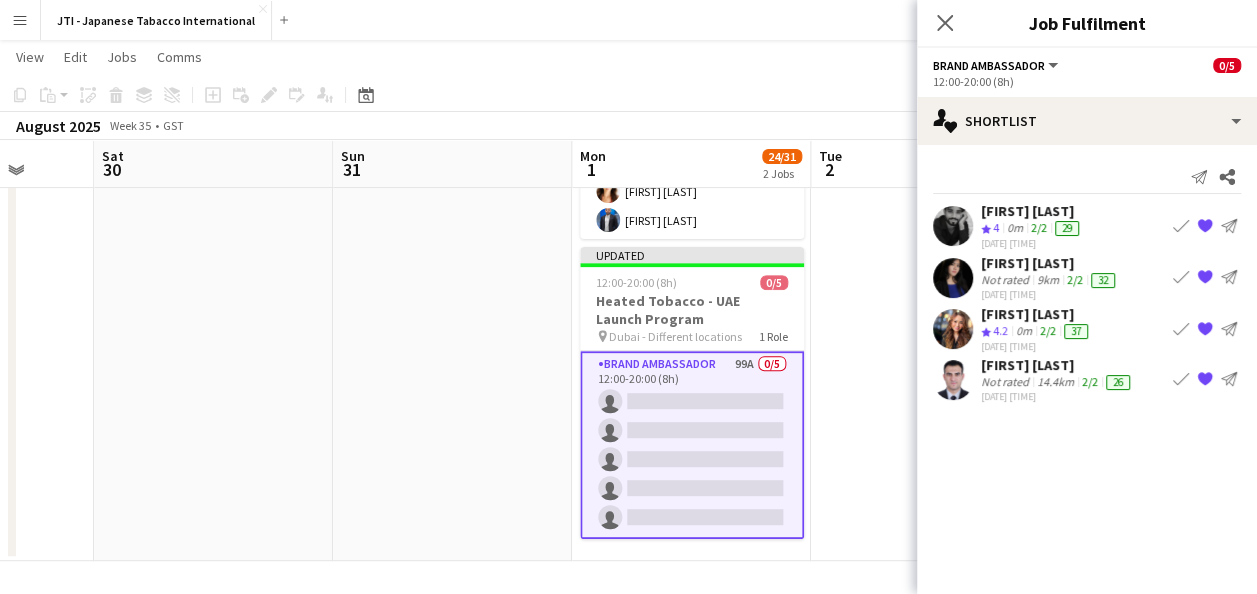 click on "{{ spriteTitle }}" at bounding box center (1205, 226) 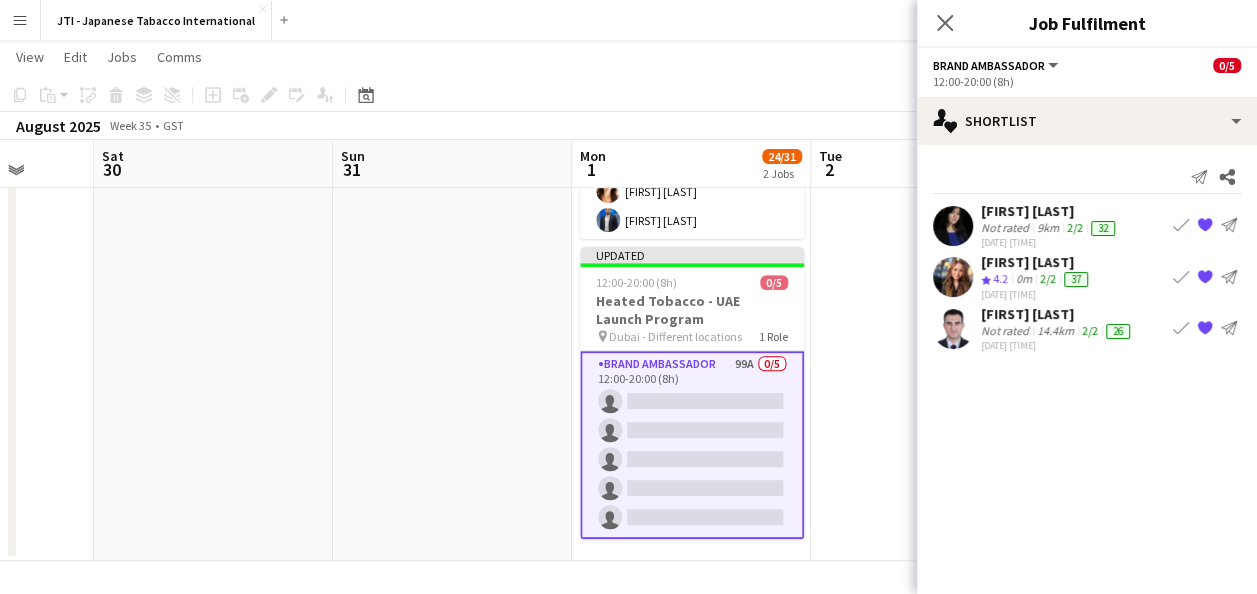 click on "{{ spriteTitle }}" at bounding box center [1205, 226] 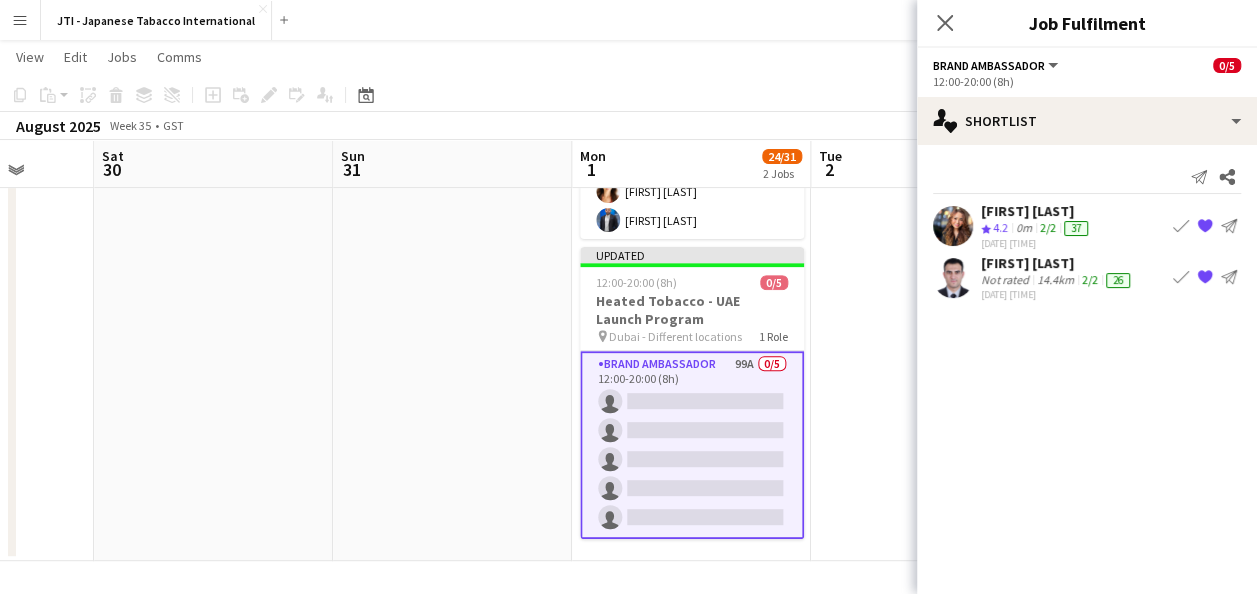 click on "{{ spriteTitle }}" at bounding box center [1205, 226] 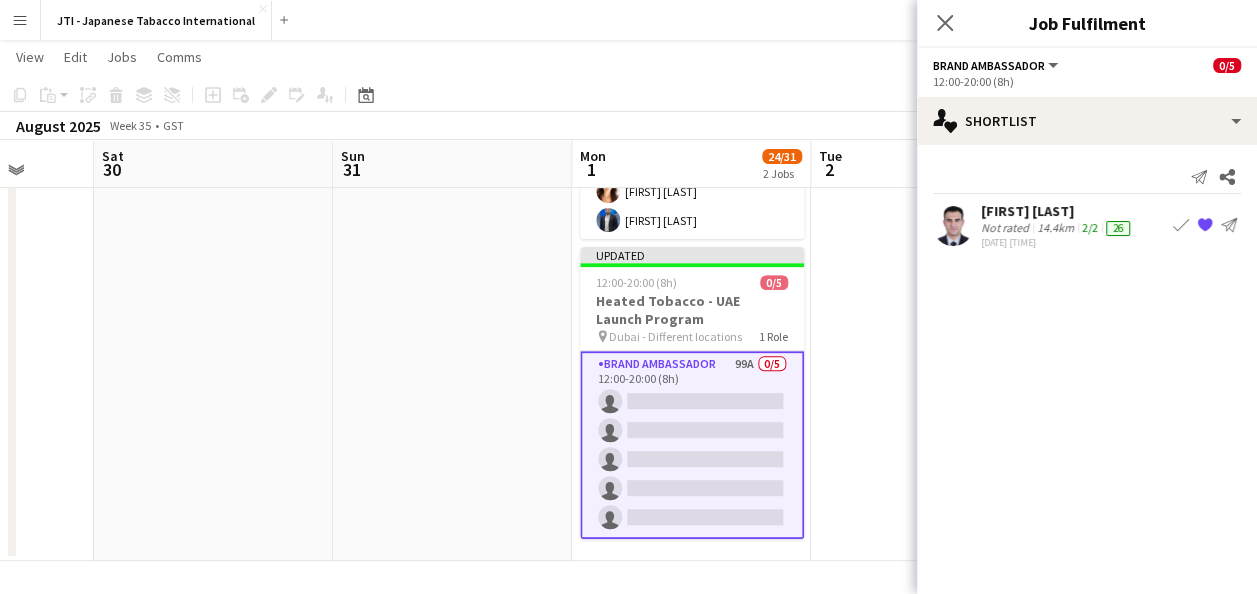 click on "{{ spriteTitle }}" at bounding box center [1205, 226] 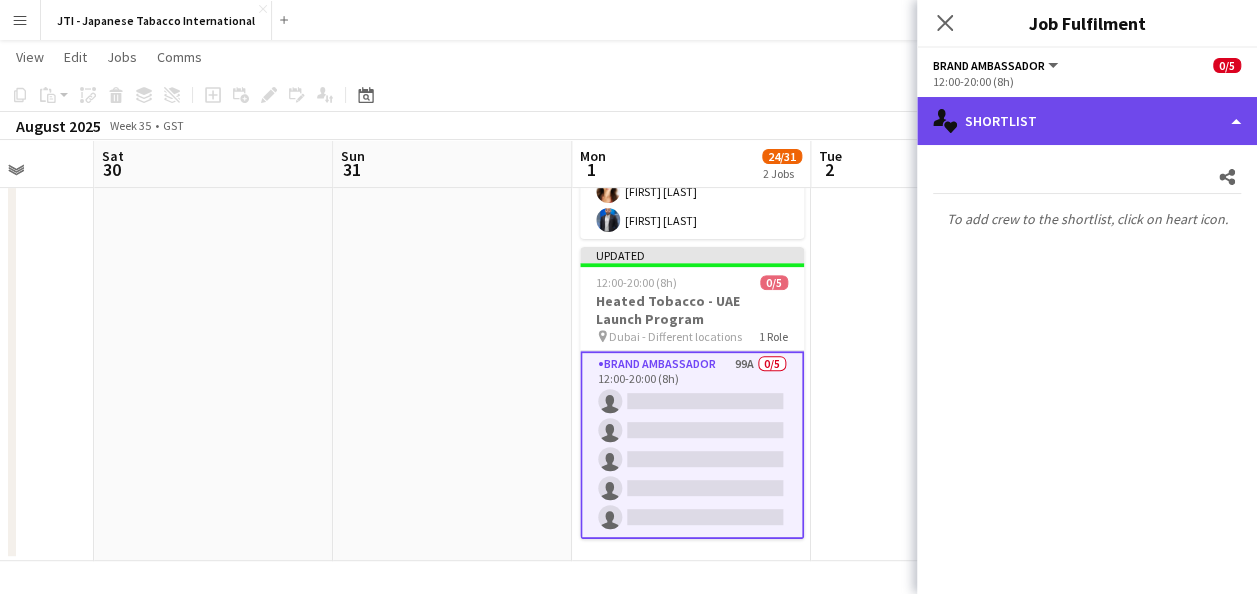 click on "single-neutral-actions-heart
Shortlist" 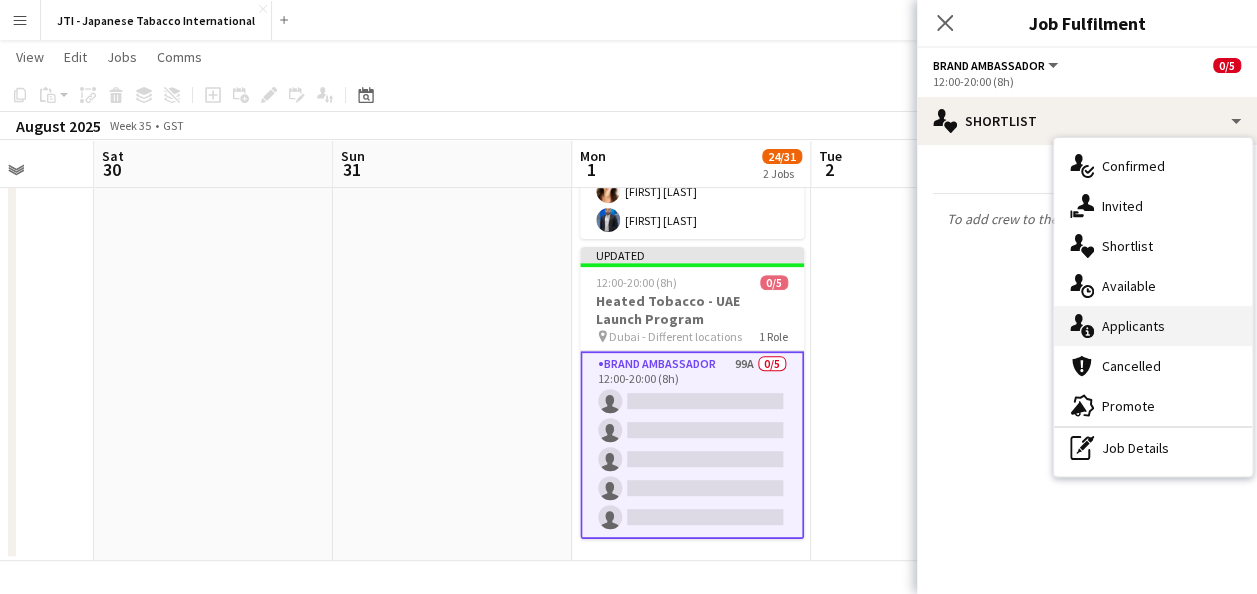 click on "single-neutral-actions-information
Applicants" at bounding box center [1153, 326] 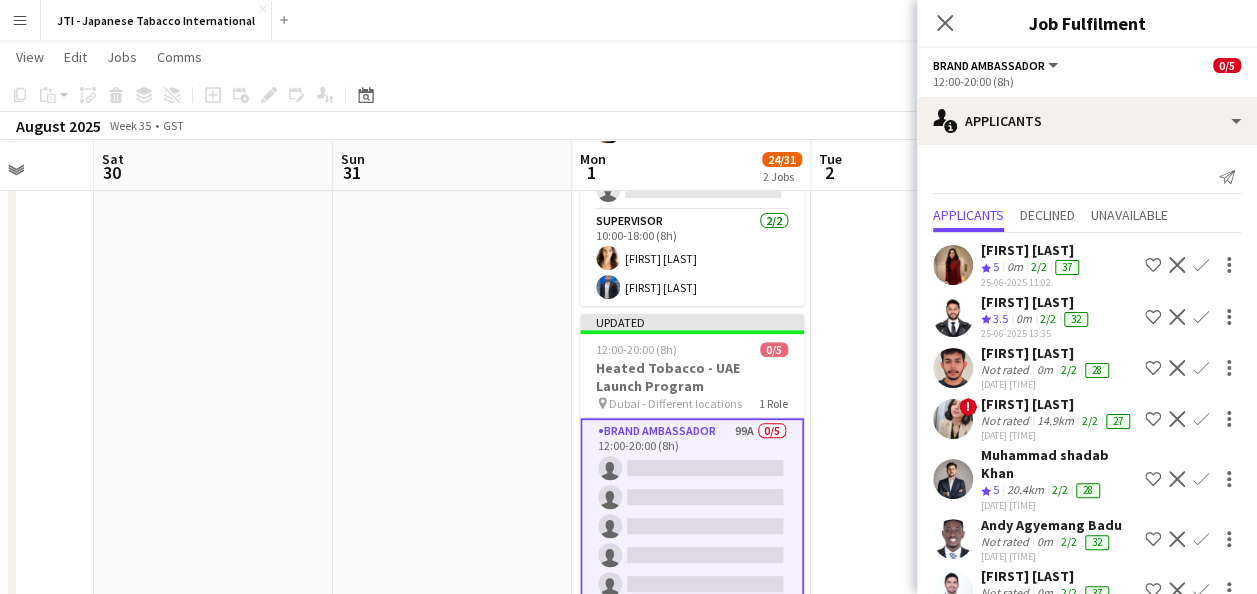 scroll, scrollTop: 215, scrollLeft: 0, axis: vertical 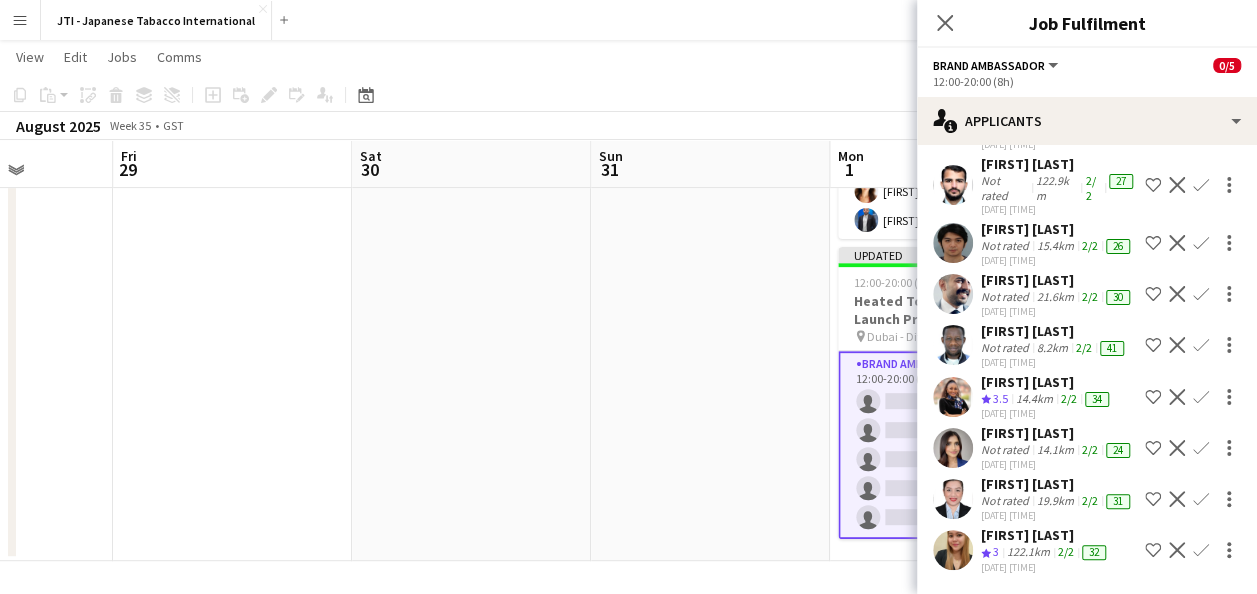 click at bounding box center (710, 248) 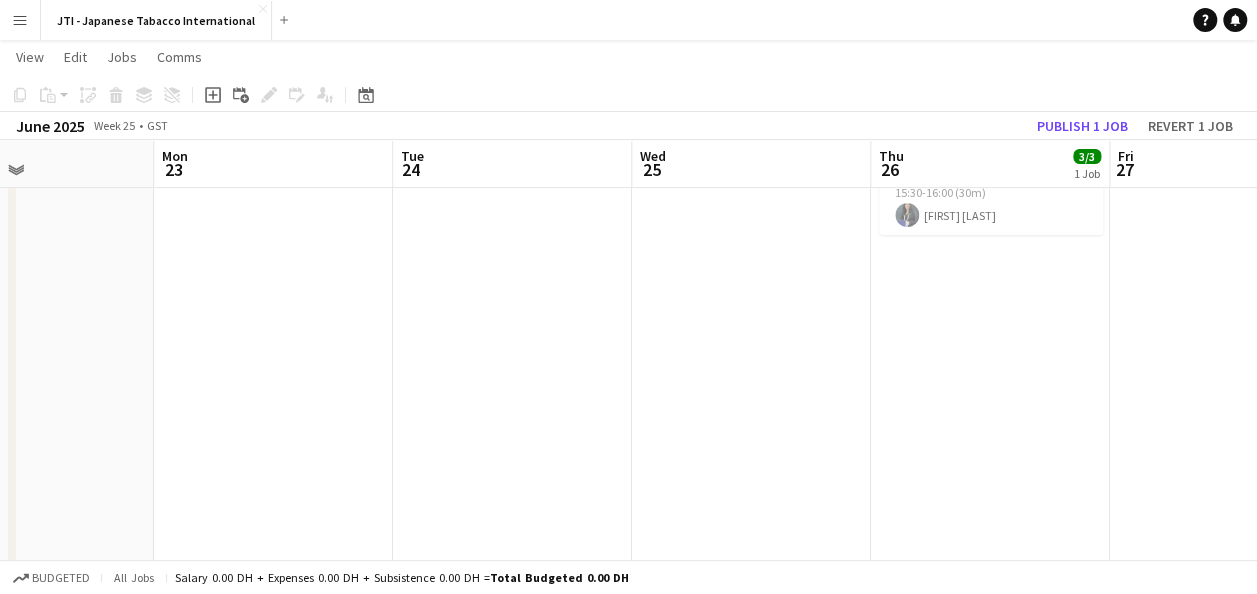scroll, scrollTop: 0, scrollLeft: 536, axis: horizontal 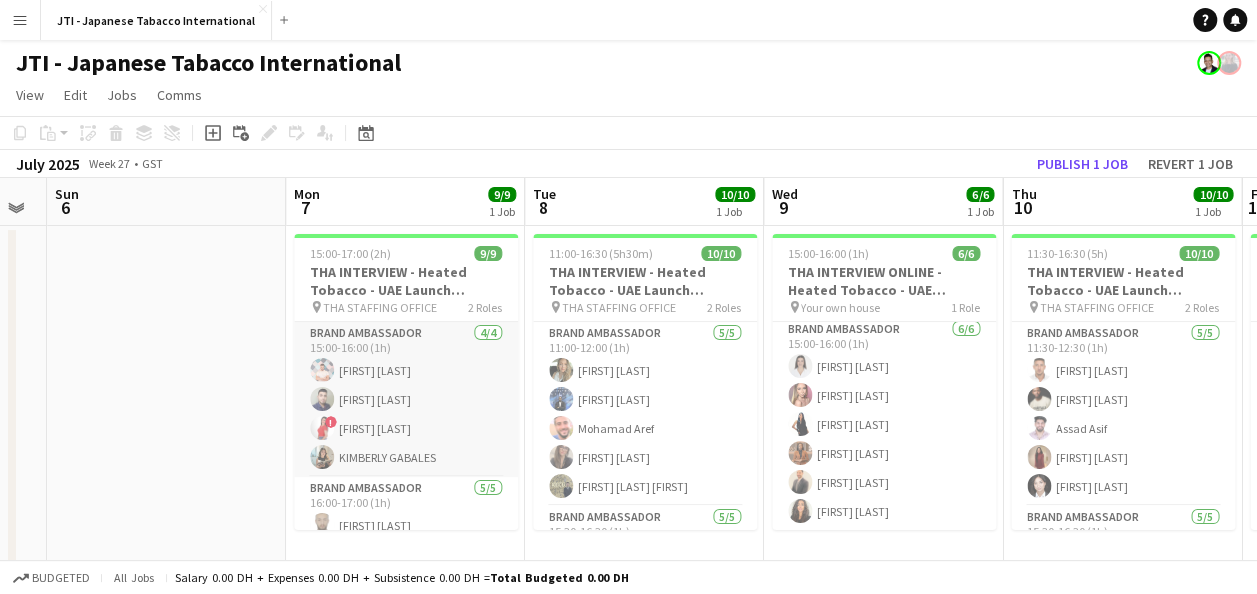 click on "Brand Ambassador    [NUM]/[NUM]   [TIME] ([DURATION])
[FIRST] [LAST] ! [FIRST] [LAST] [FIRST] [LAST]" at bounding box center [406, 399] 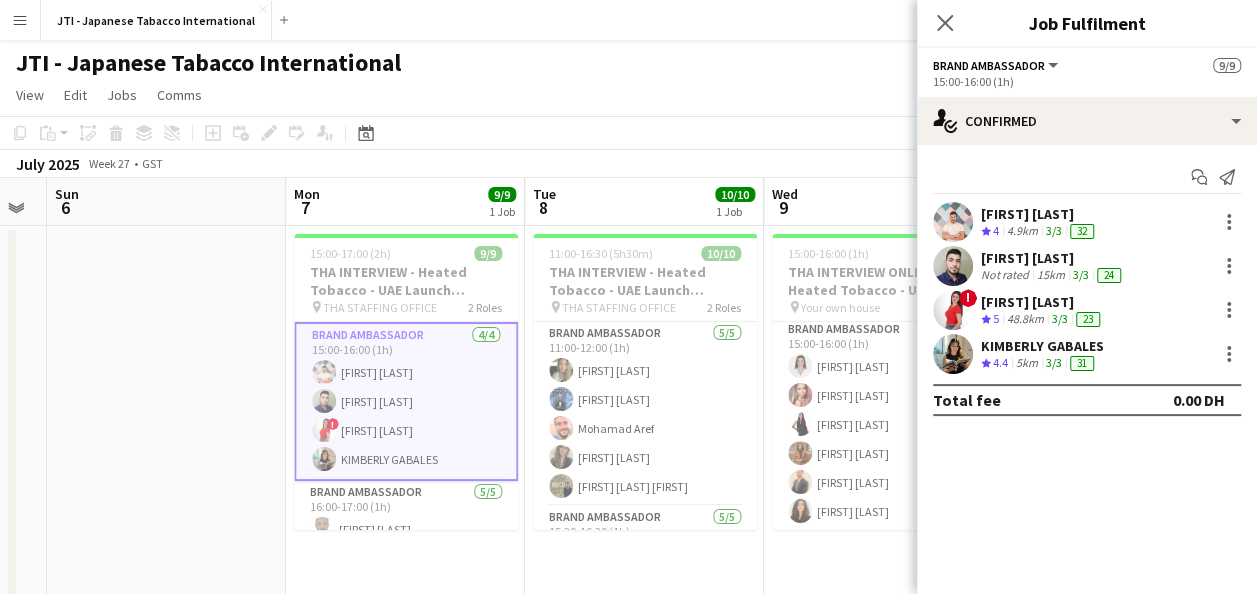 click on "[FIRST] [LAST]" at bounding box center [1042, 302] 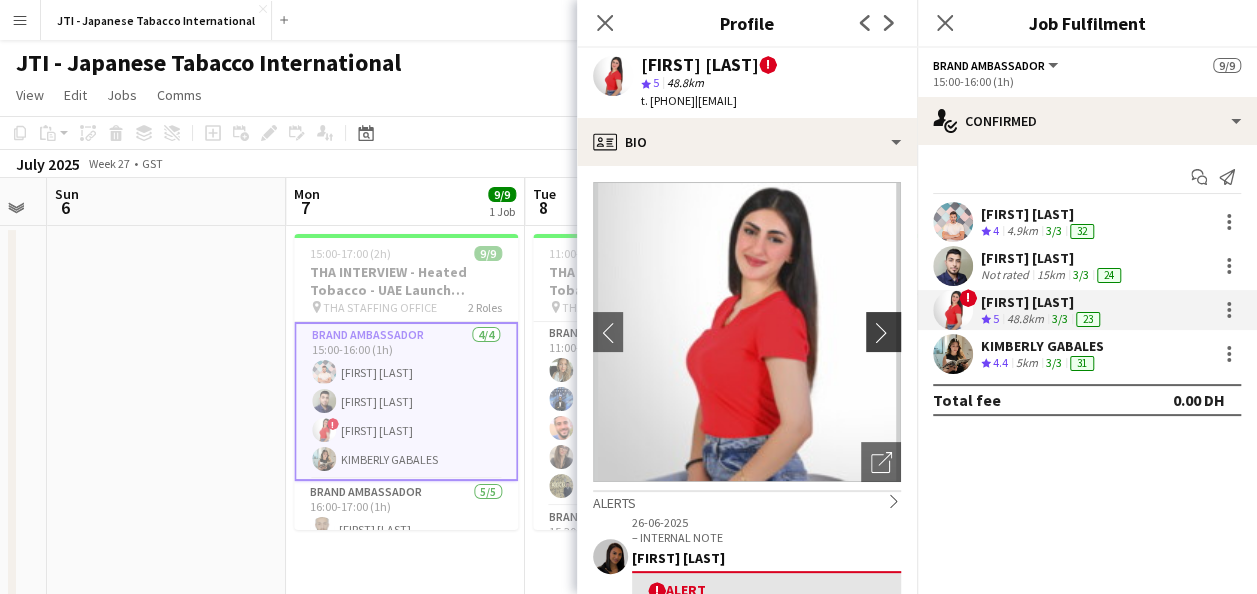click on "chevron-right" 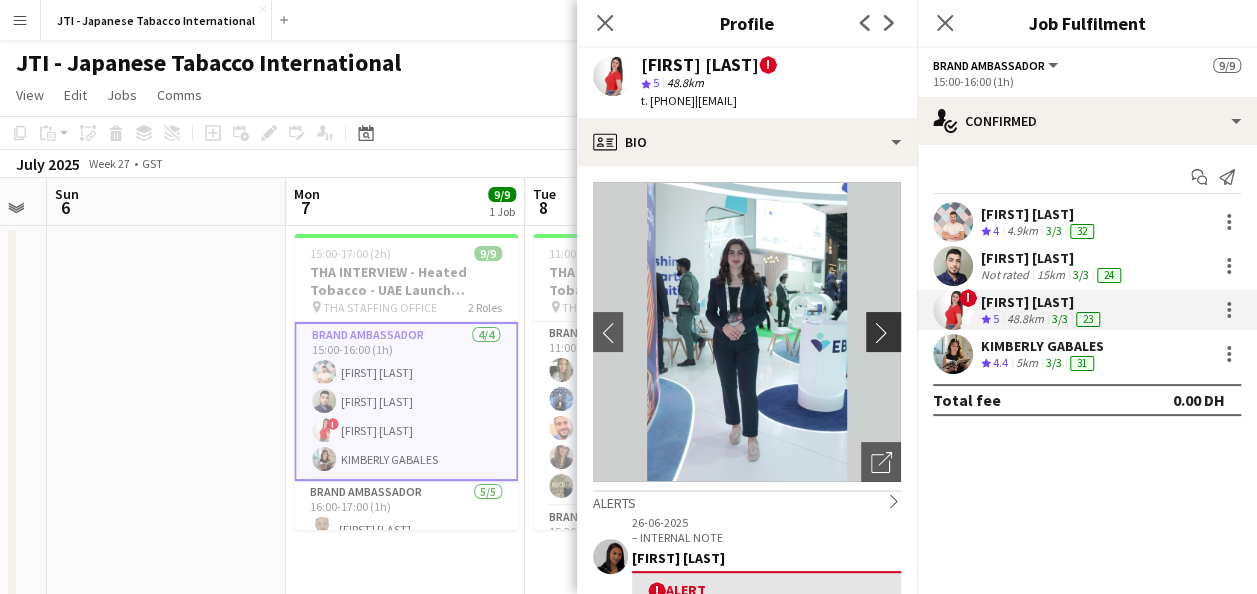 click on "chevron-right" 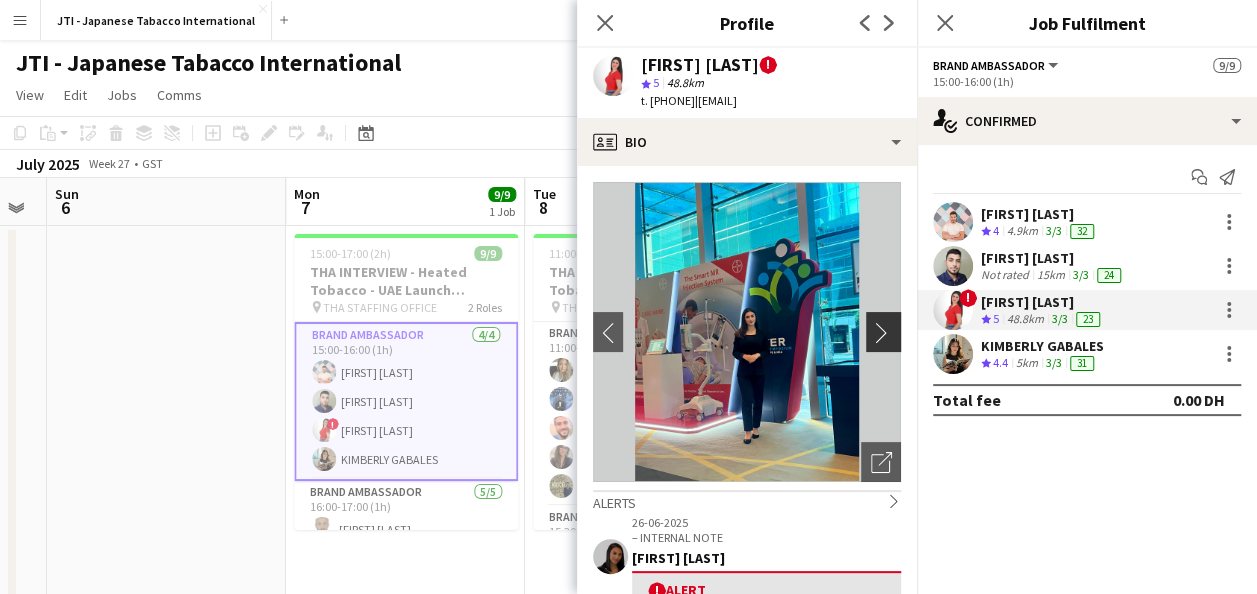 click on "chevron-right" 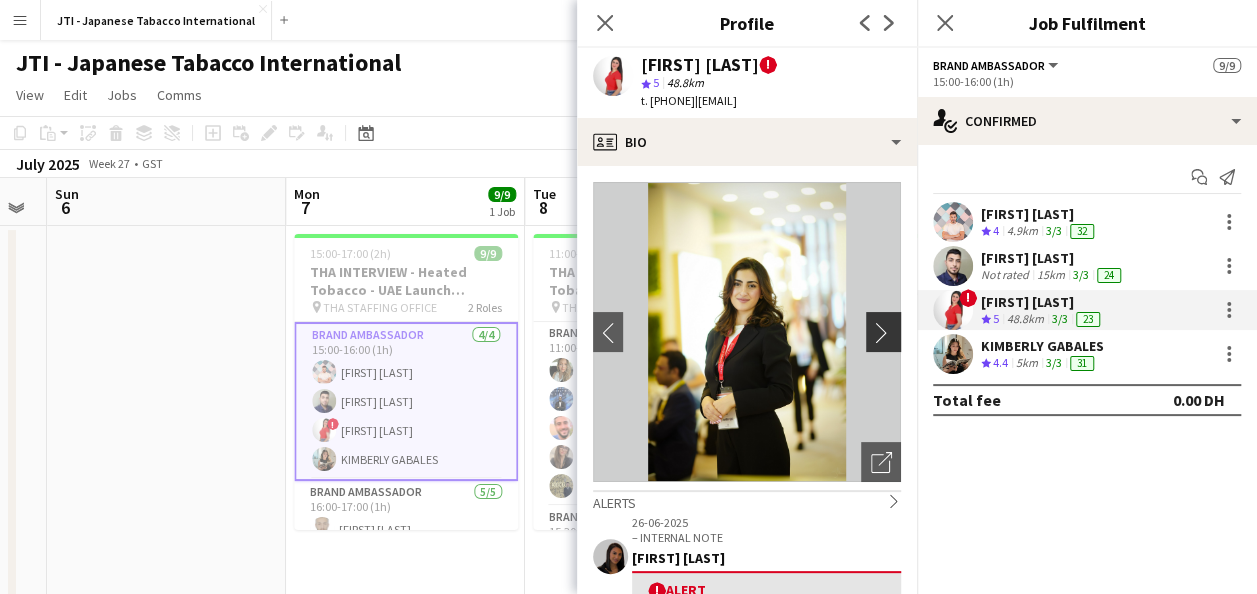 click on "chevron-right" 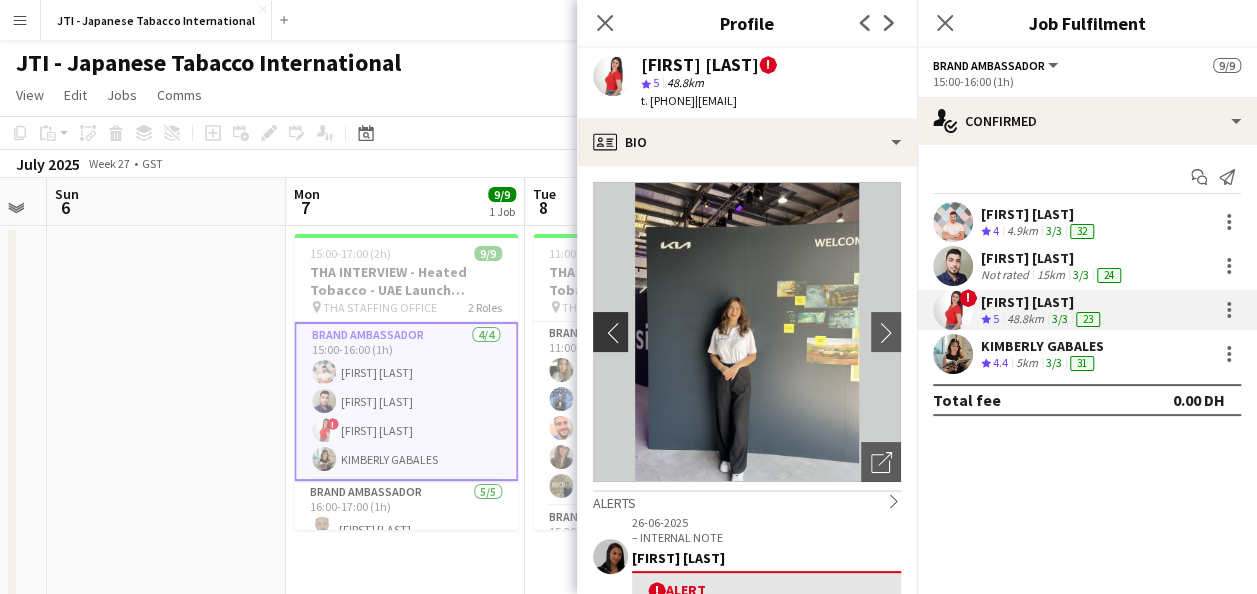 click on "chevron-left" 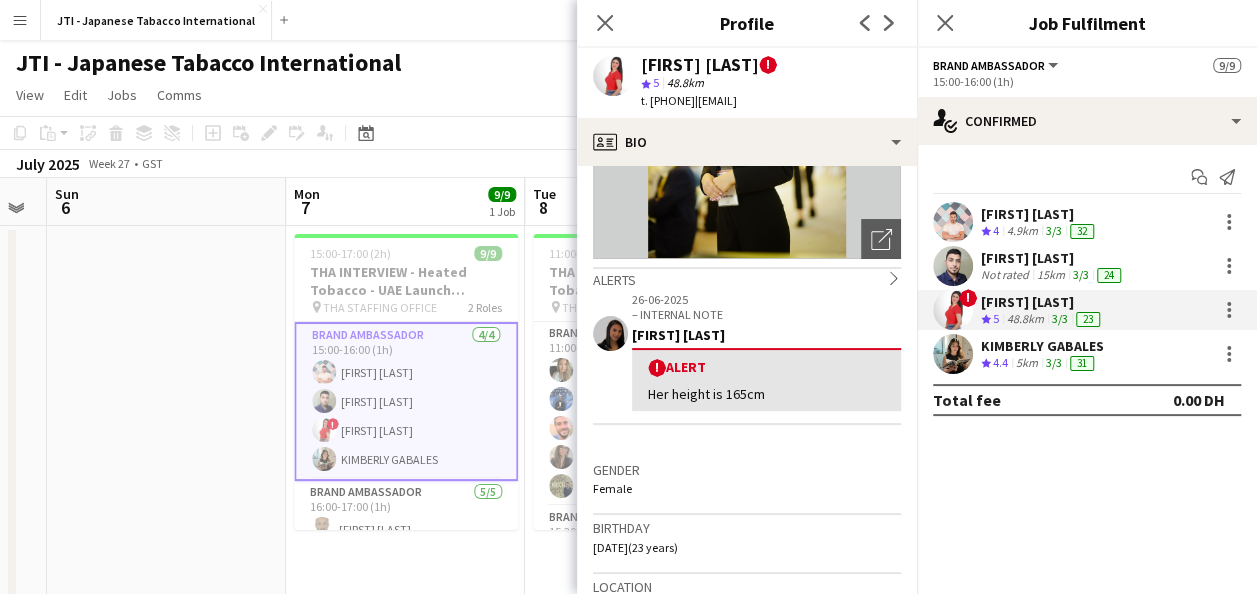 scroll, scrollTop: 0, scrollLeft: 0, axis: both 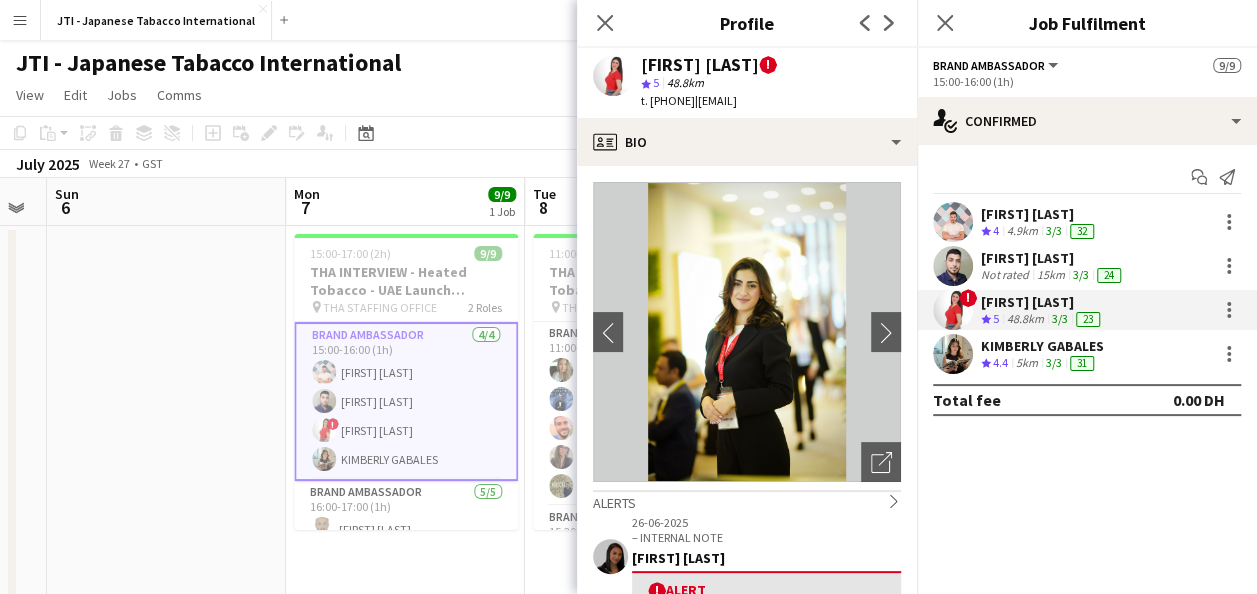 click on "View  Day view expanded Day view collapsed Month view Date picker Jump to today Expand Linked Jobs Collapse Linked Jobs  Edit  Copy Ctrl+C  Paste  Without Crew Ctrl+V With Crew Ctrl+Shift+V Paste as linked job  Group  Group Ungroup  Jobs  New Job Edit Job Delete Job New Linked Job Edit Linked Jobs Job fulfilment Promote Role Copy Role URL  Comms  Notify confirmed crew Create chat" 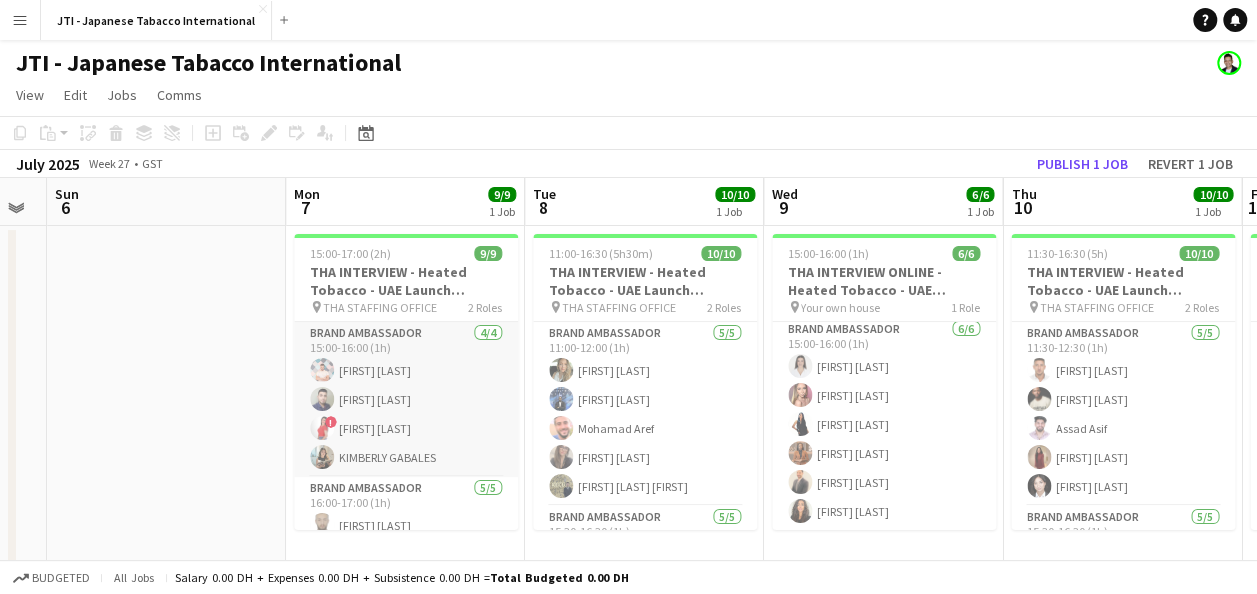 click on "Brand Ambassador    [NUM]/[NUM]   [TIME] ([DURATION])
[FIRST] [LAST] ! [FIRST] [LAST] [FIRST] [LAST]" at bounding box center (406, 399) 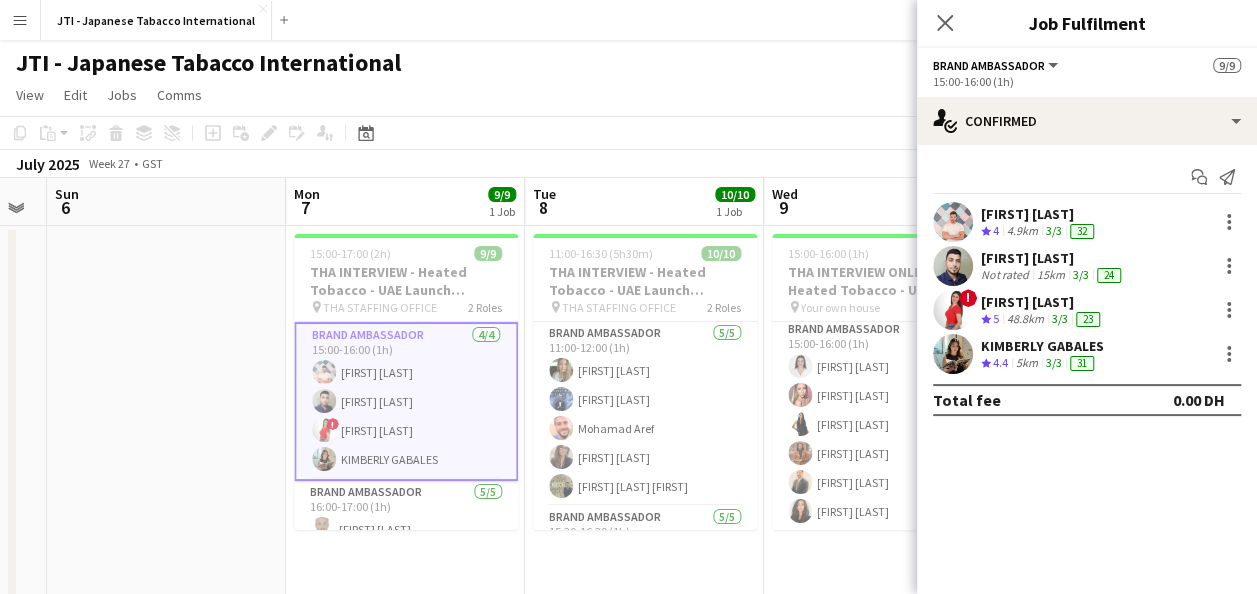 click on "Brand Ambassador    [NUM]/[NUM]   [TIME] ([DURATION])
[FIRST] [LAST] ! [FIRST] [LAST] [FIRST] [LAST]" at bounding box center [406, 401] 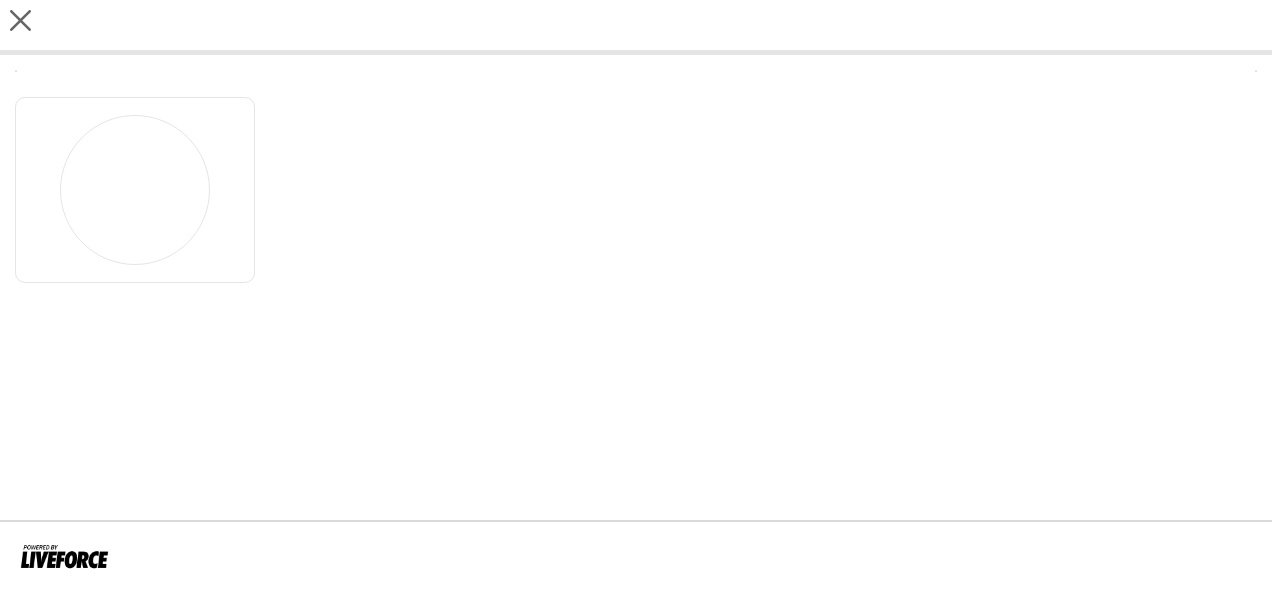 scroll, scrollTop: 0, scrollLeft: 0, axis: both 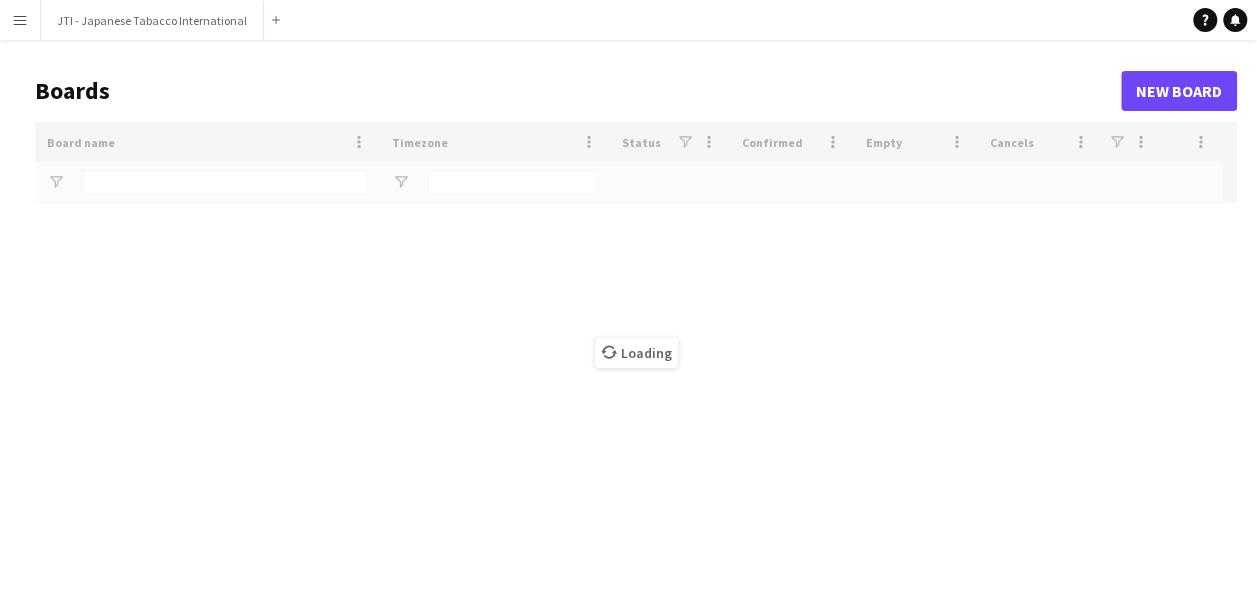 type on "***" 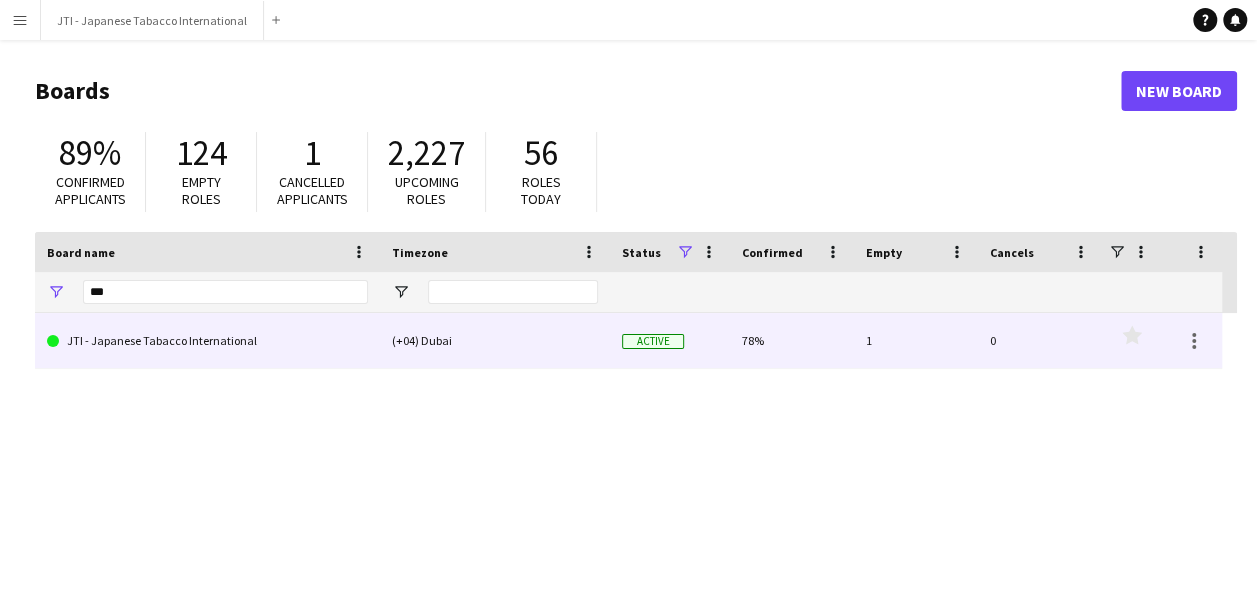 click on "JTI - Japanese Tabacco International" 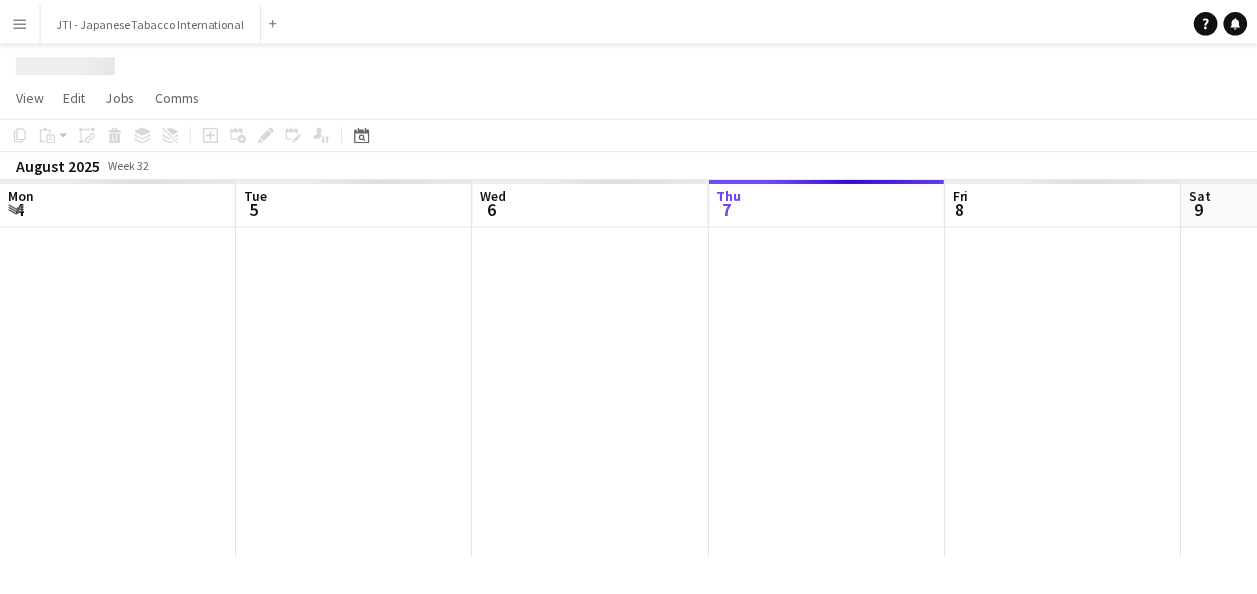 scroll, scrollTop: 0, scrollLeft: 478, axis: horizontal 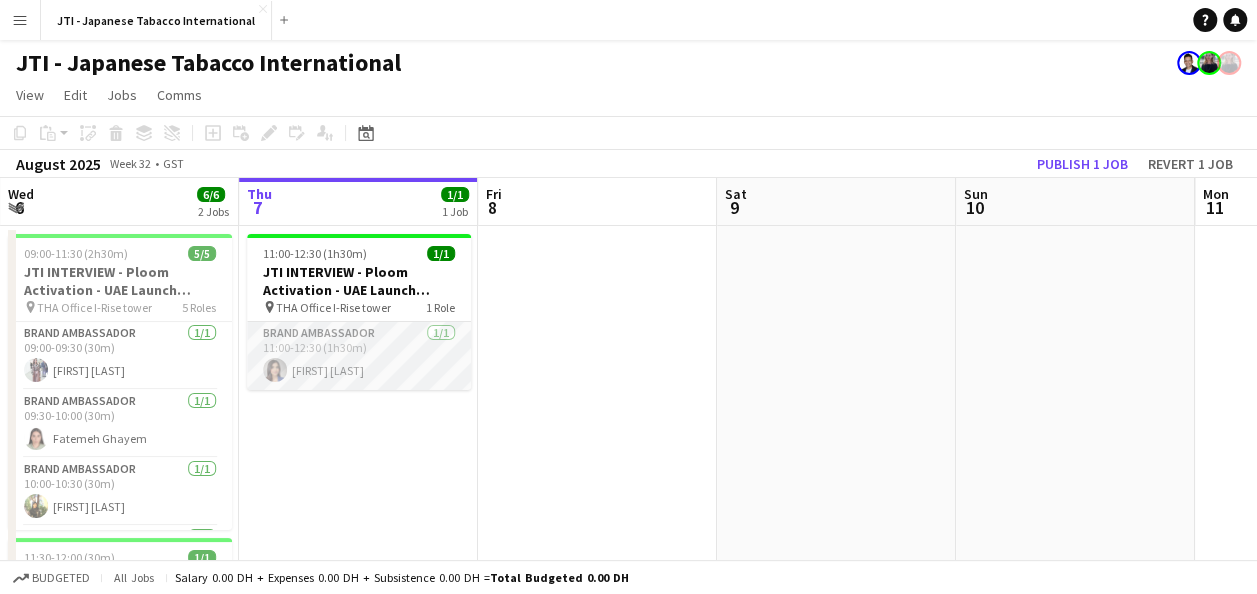 click on "Brand Ambassador    1/1   11:00-12:30 (1h30m)
Tashya Fernando" at bounding box center (359, 356) 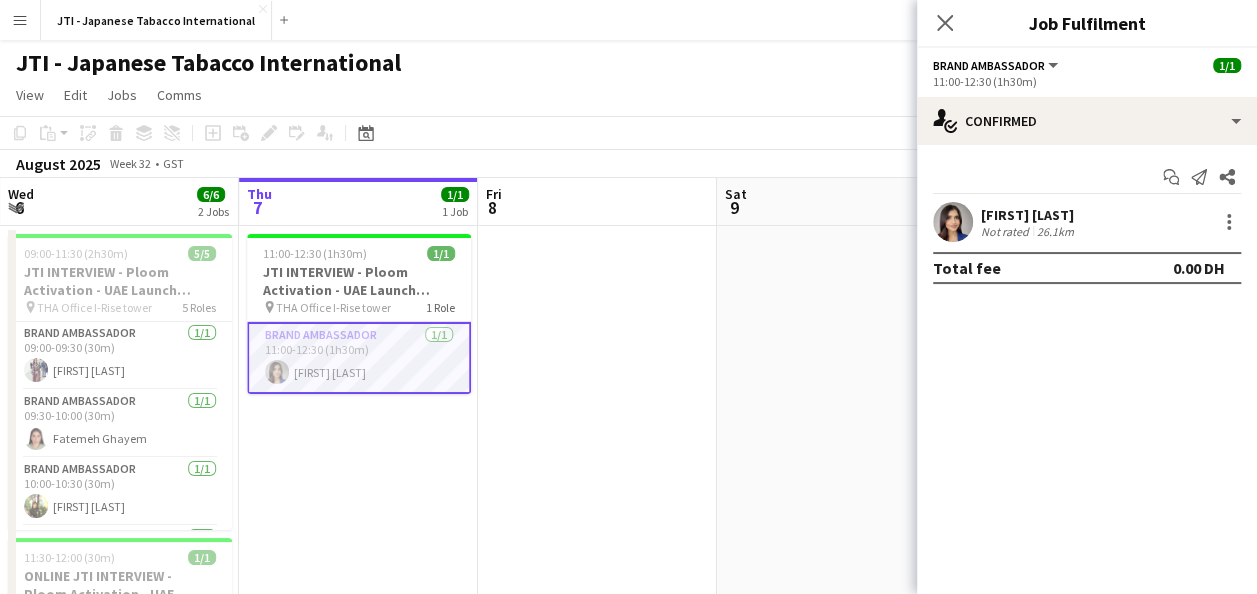 click on "26.1km" at bounding box center [1055, 231] 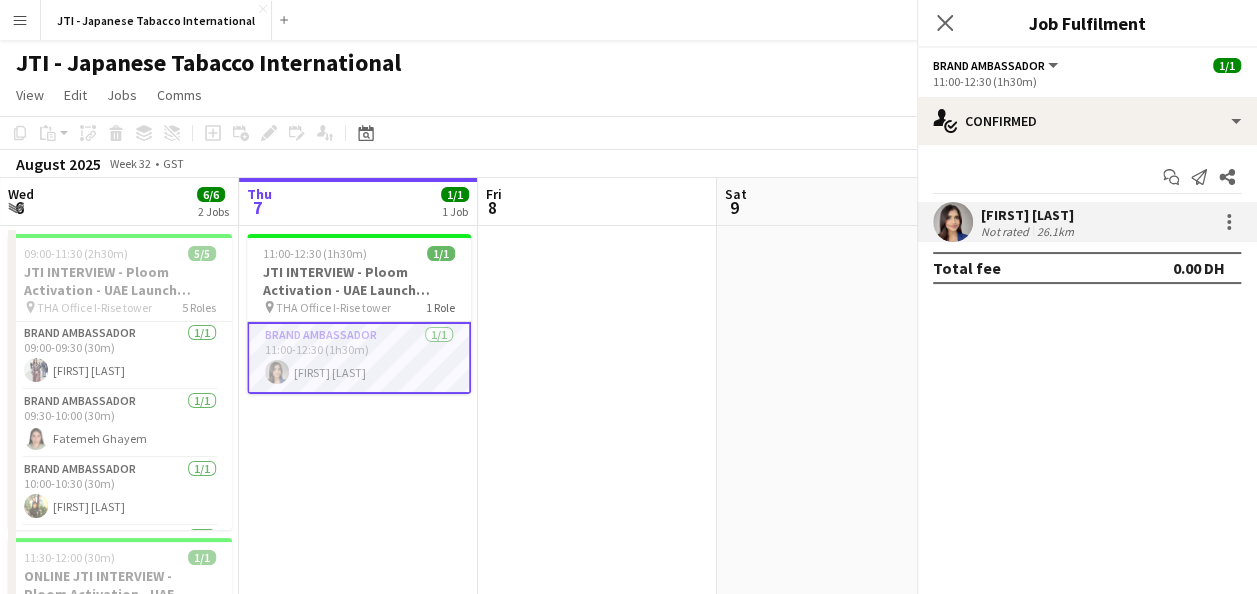click on "26.1km" at bounding box center [1055, 231] 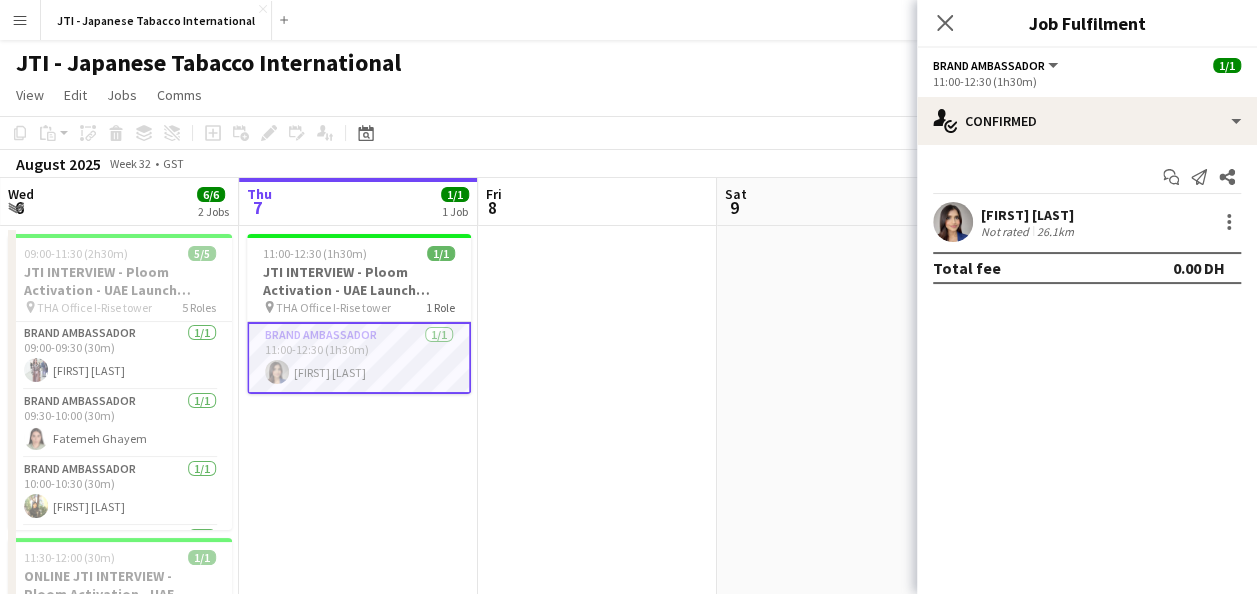 drag, startPoint x: 1033, startPoint y: 223, endPoint x: 1011, endPoint y: 216, distance: 23.086792 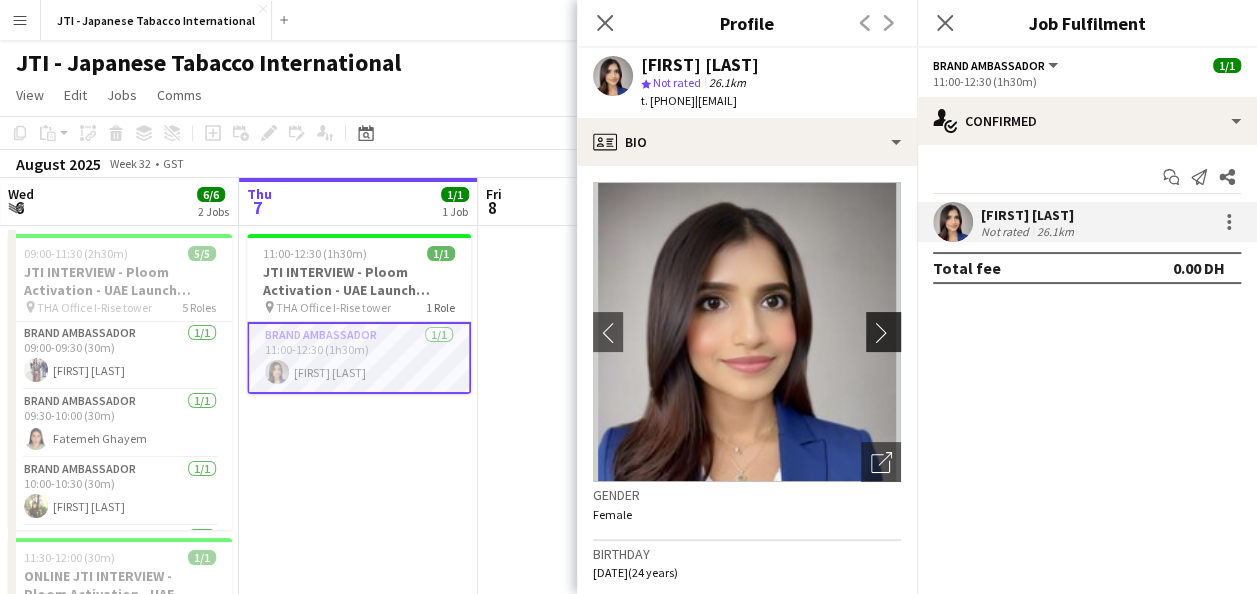 click on "chevron-right" 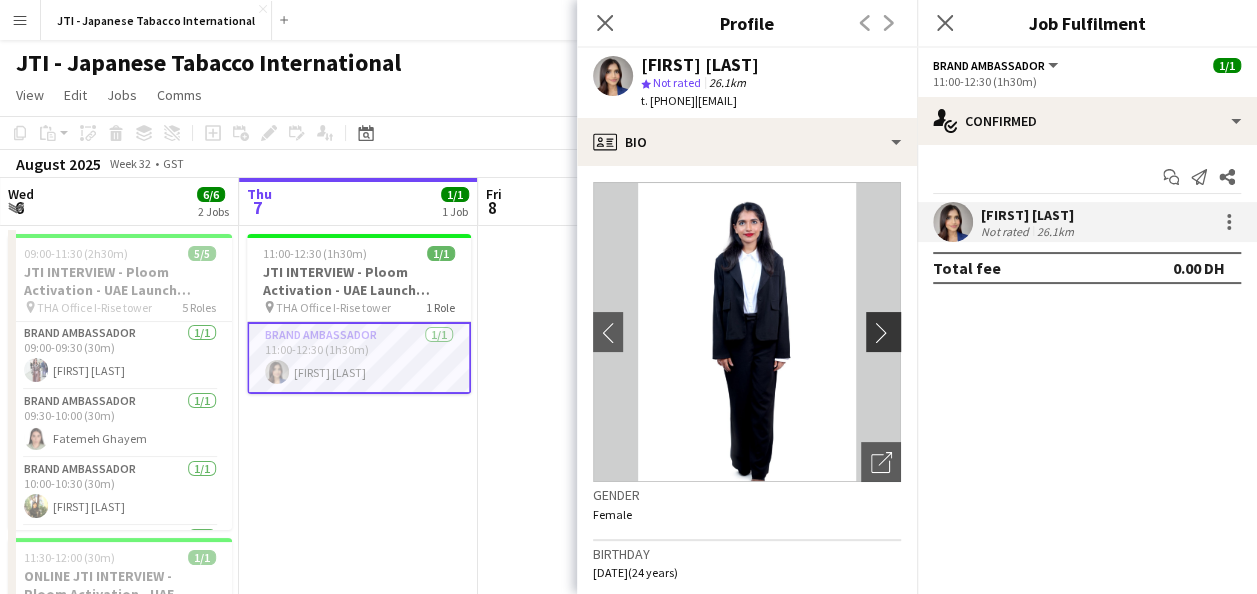 click on "chevron-right" 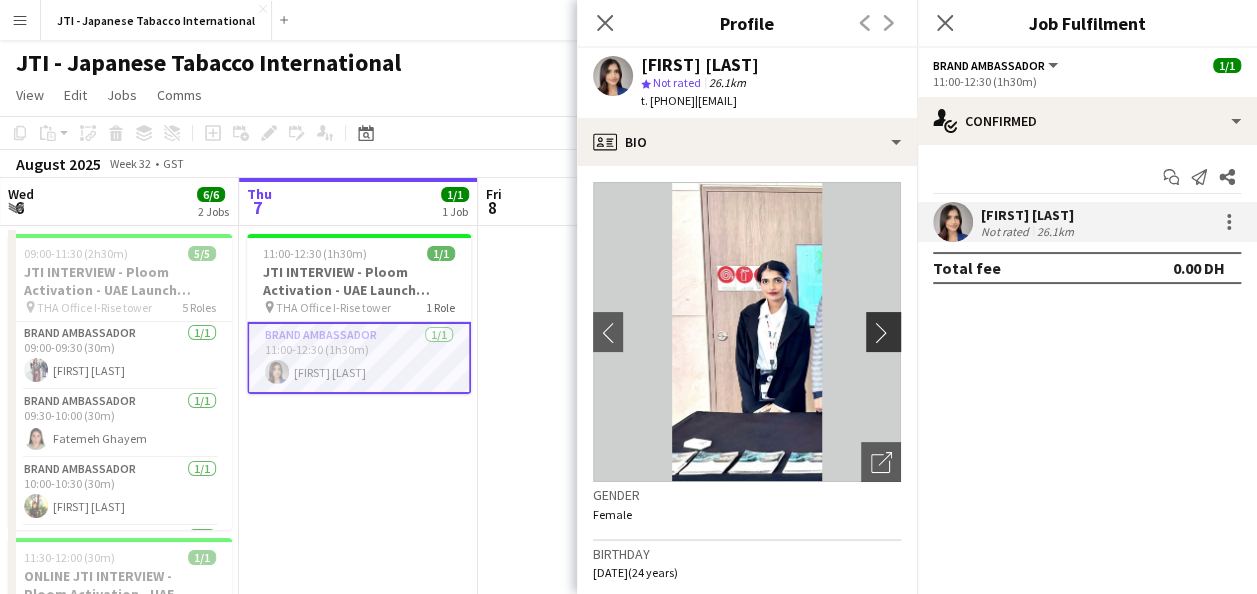 click on "chevron-right" 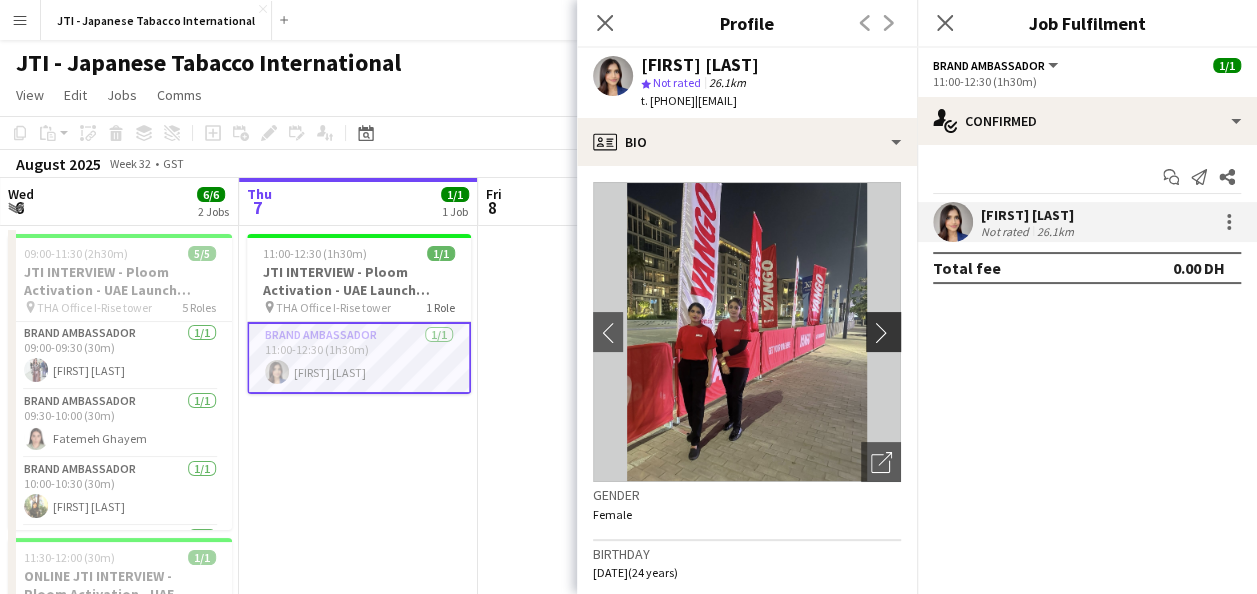 click on "chevron-right" 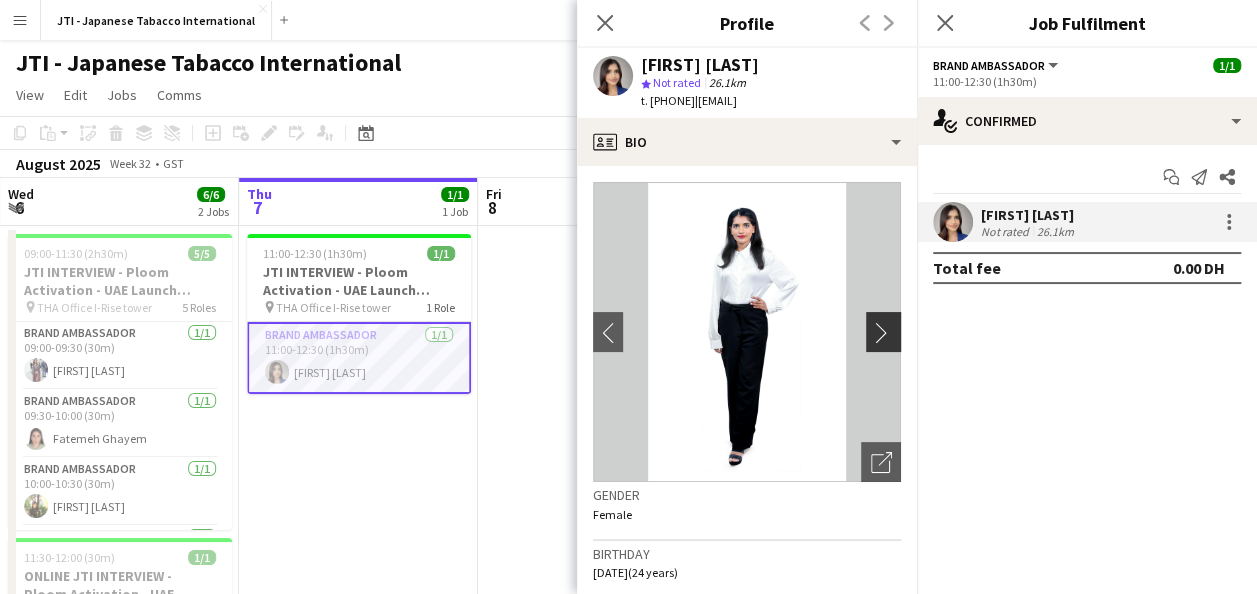 click on "chevron-right" 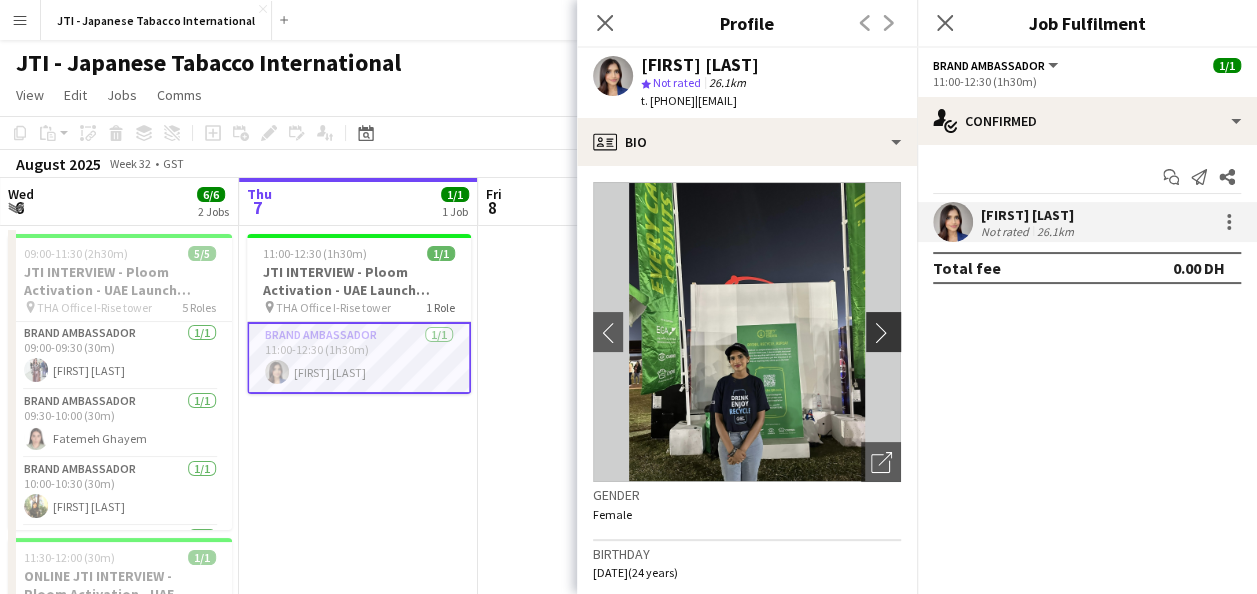 click on "chevron-right" 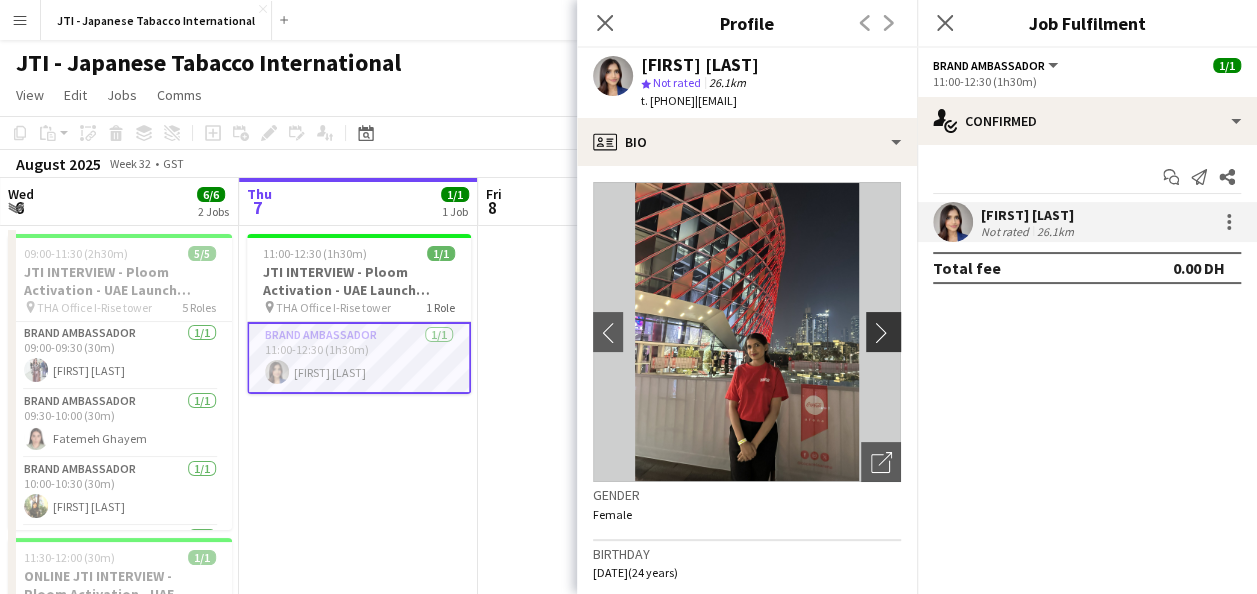 click on "chevron-right" 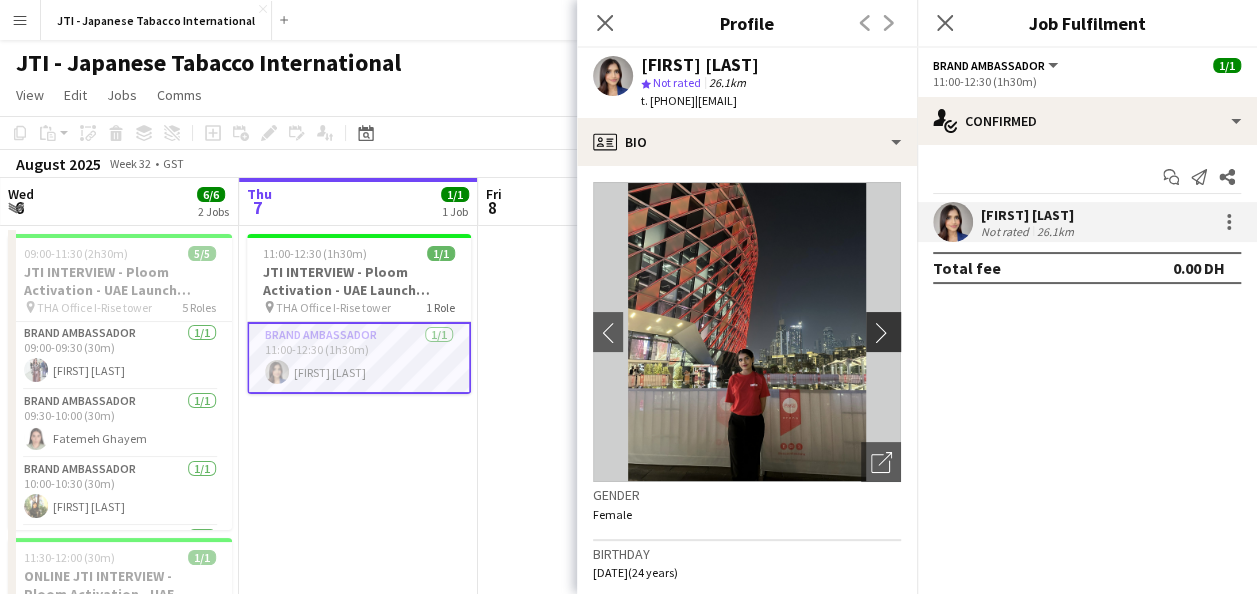 click on "chevron-right" 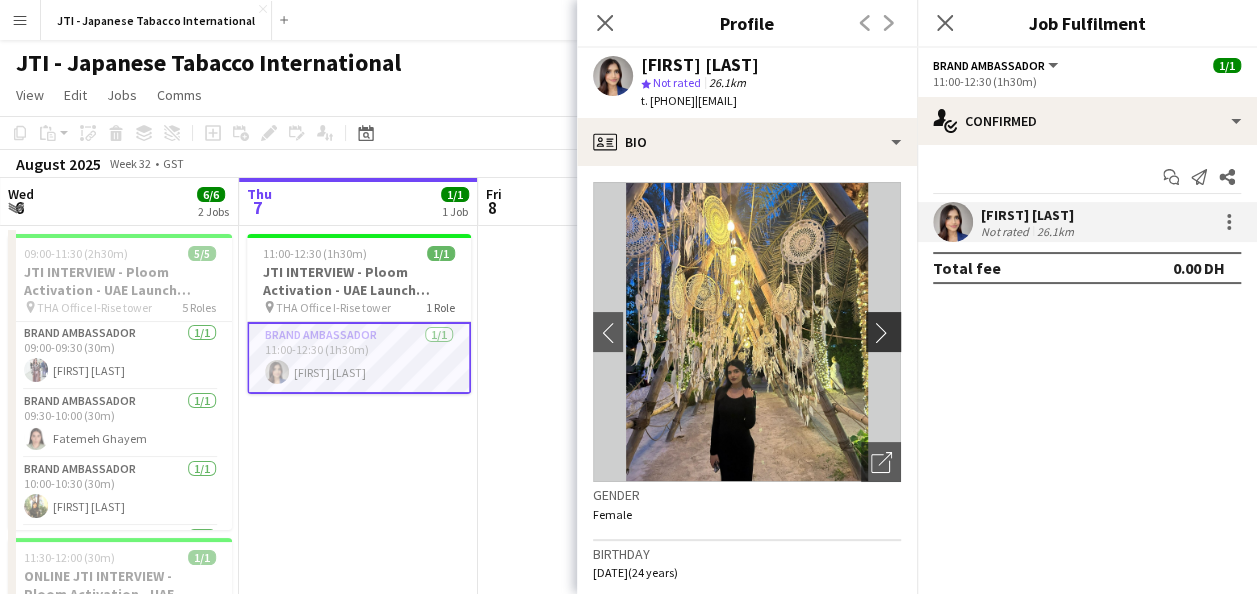 click on "chevron-right" 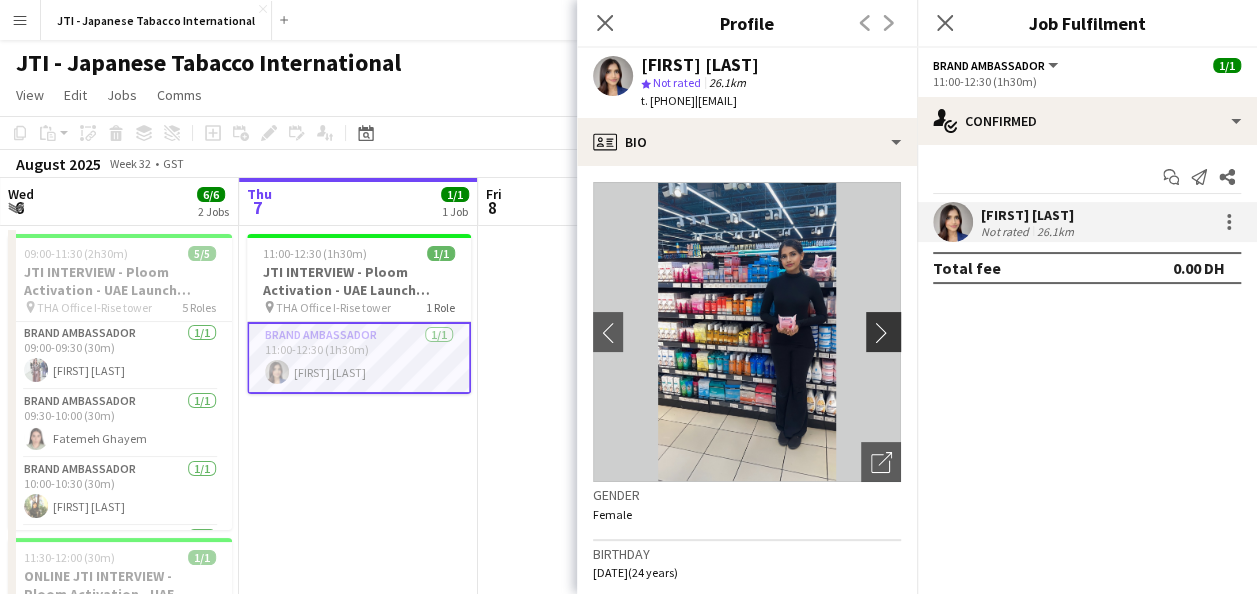 click on "chevron-right" 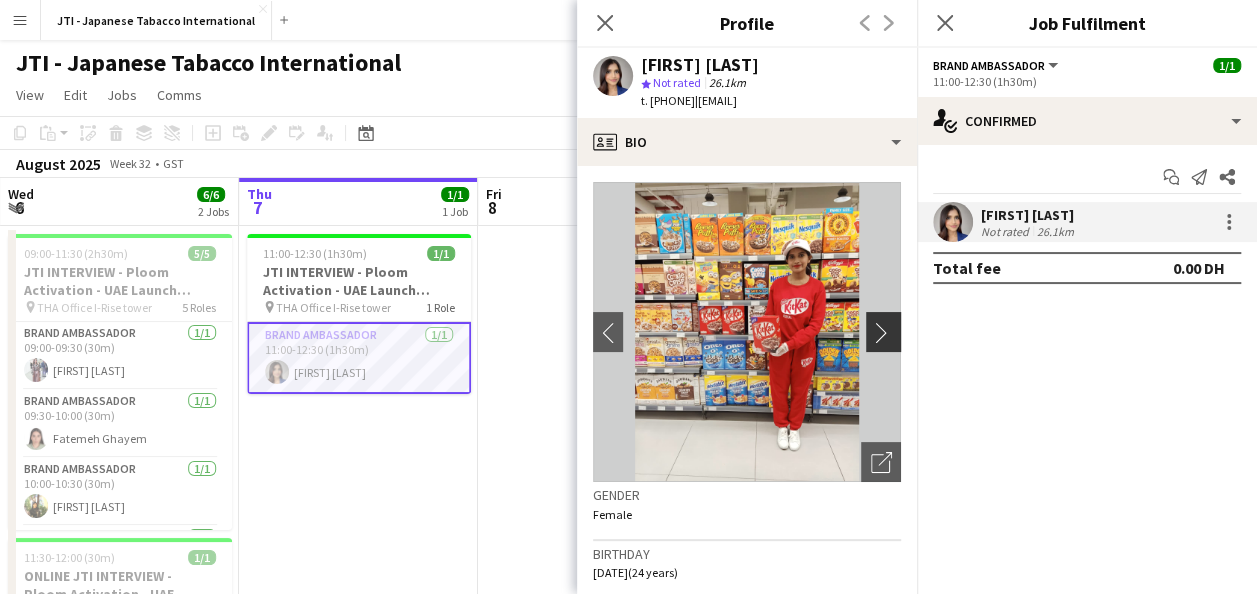 click on "chevron-right" 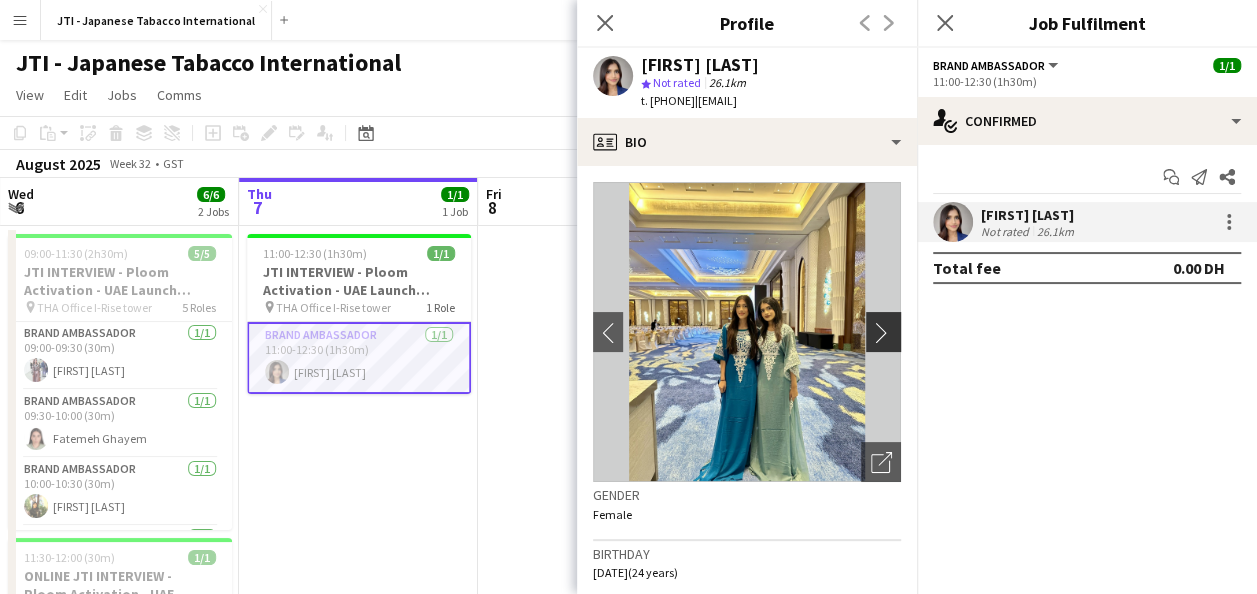 click on "chevron-right" 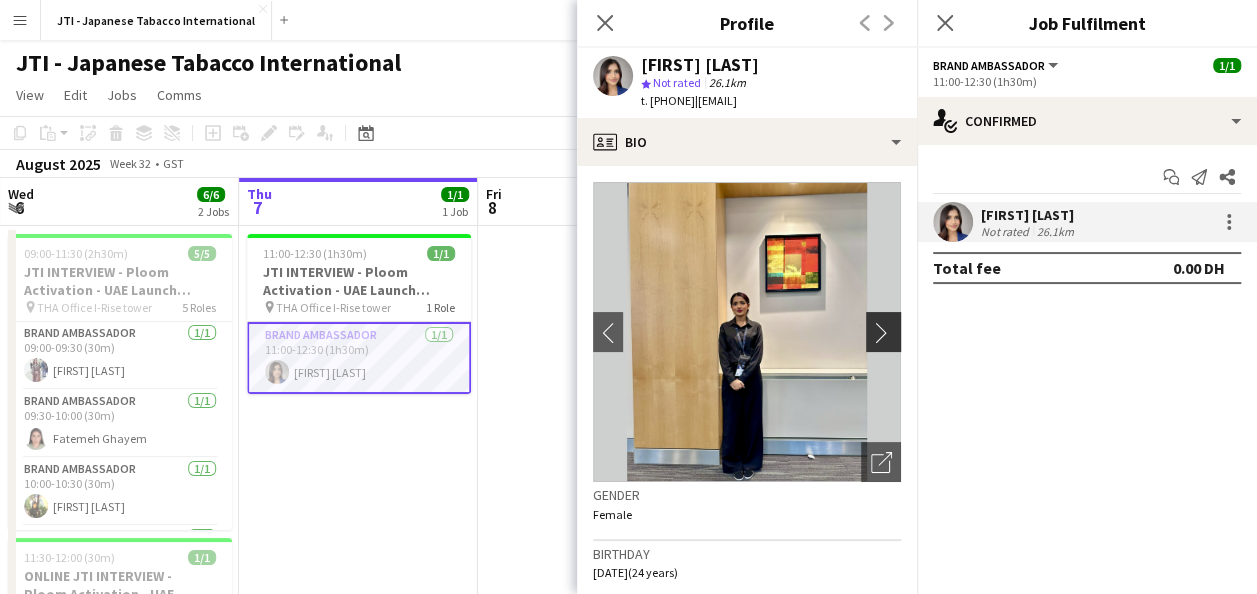 click on "chevron-right" 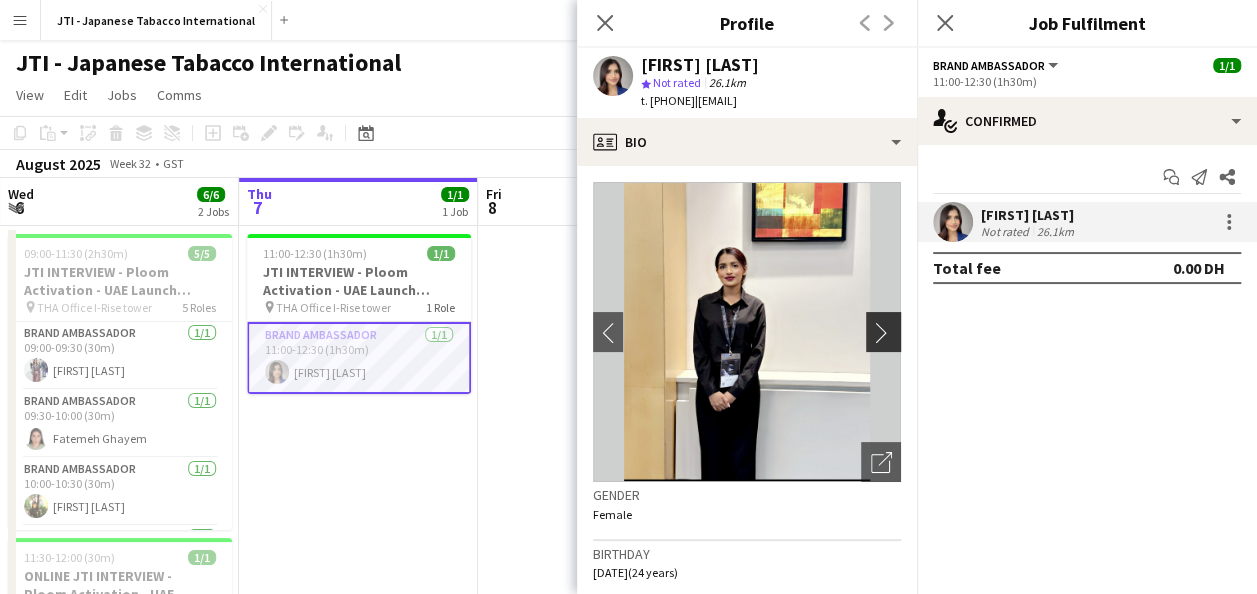 click on "chevron-right" 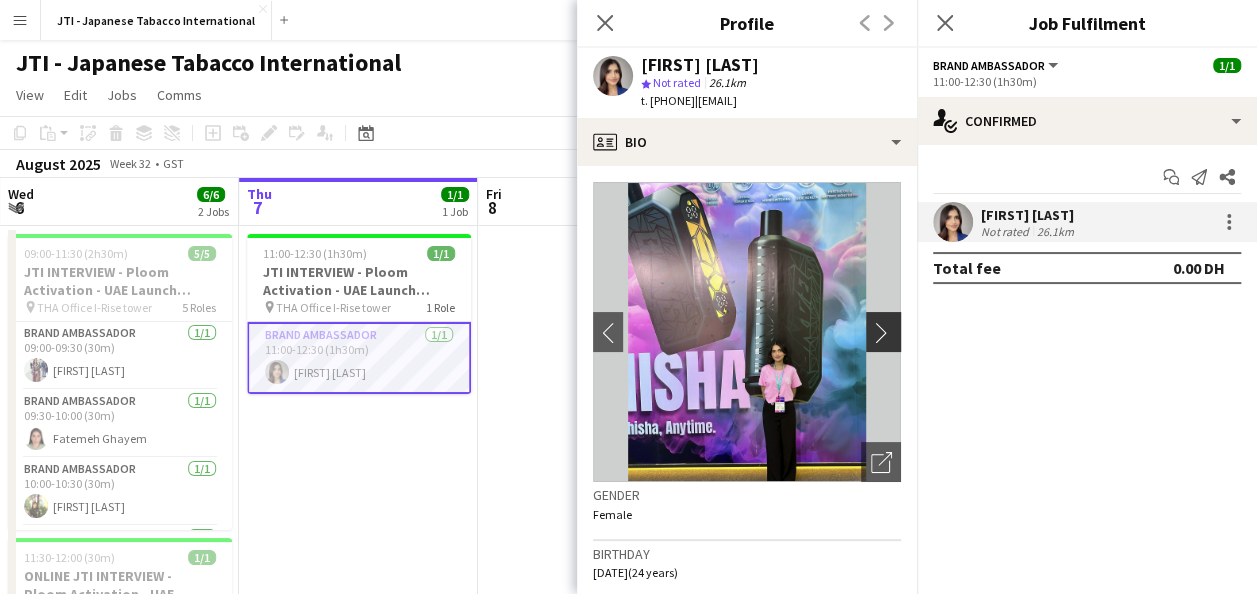 click on "chevron-right" 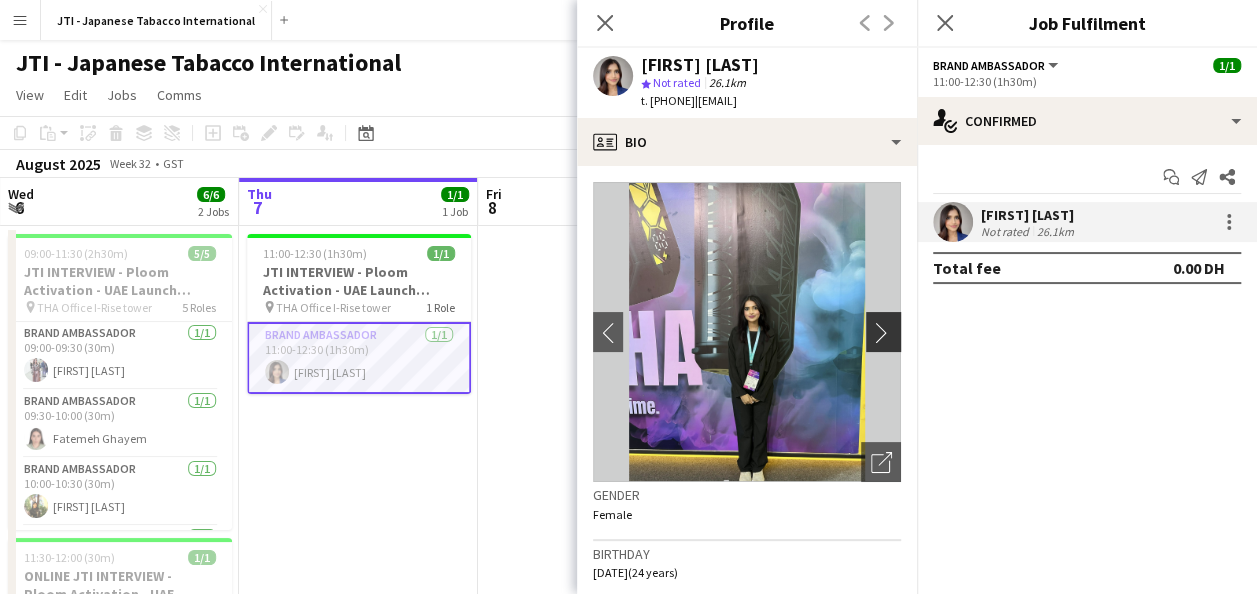click on "chevron-right" 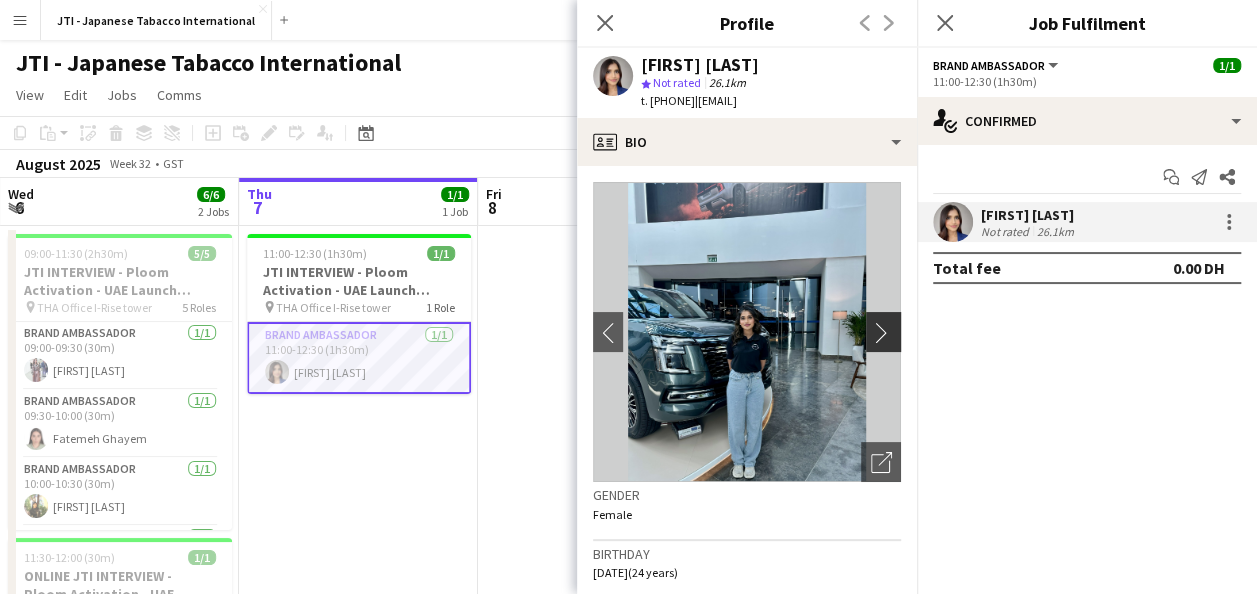 click on "chevron-right" 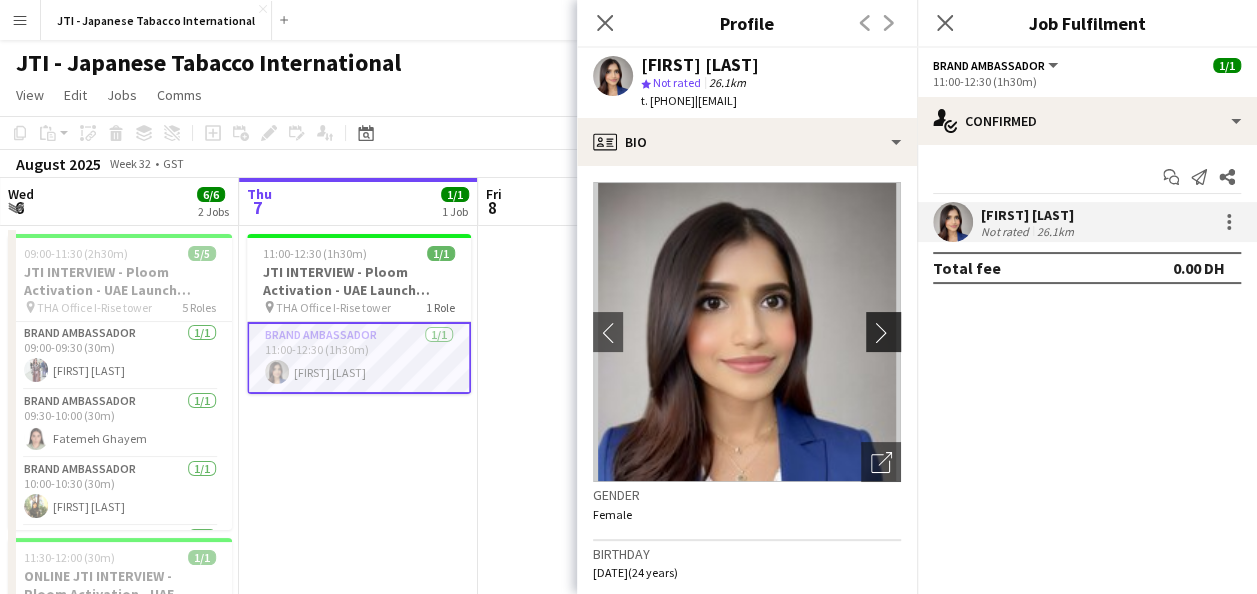 click on "chevron-right" 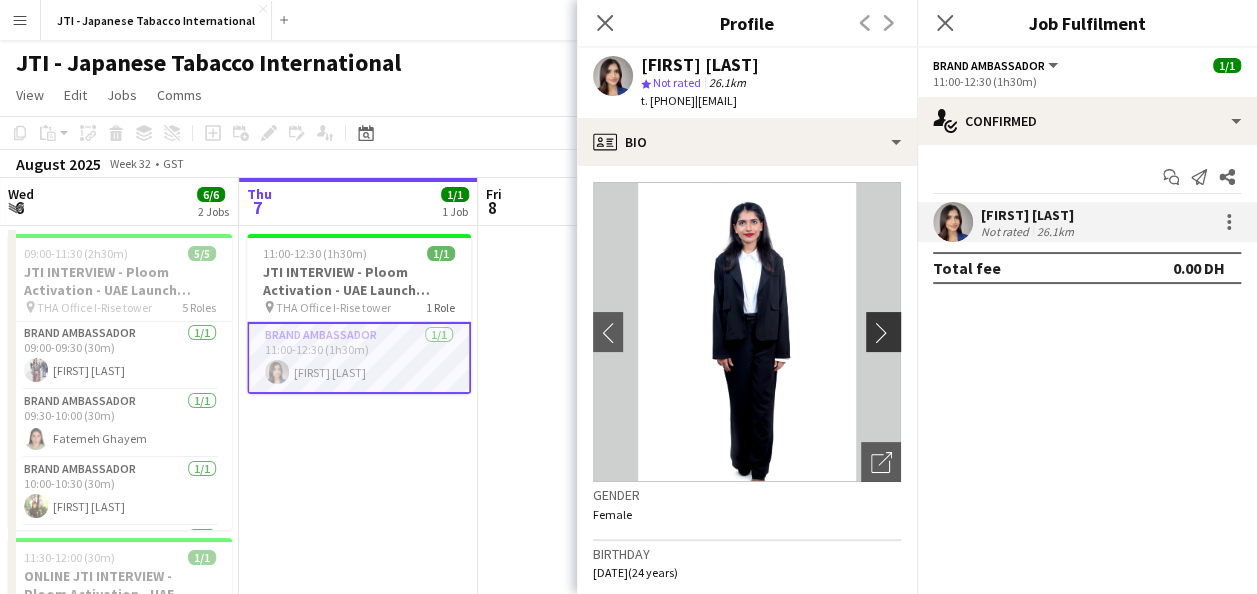 click on "chevron-right" 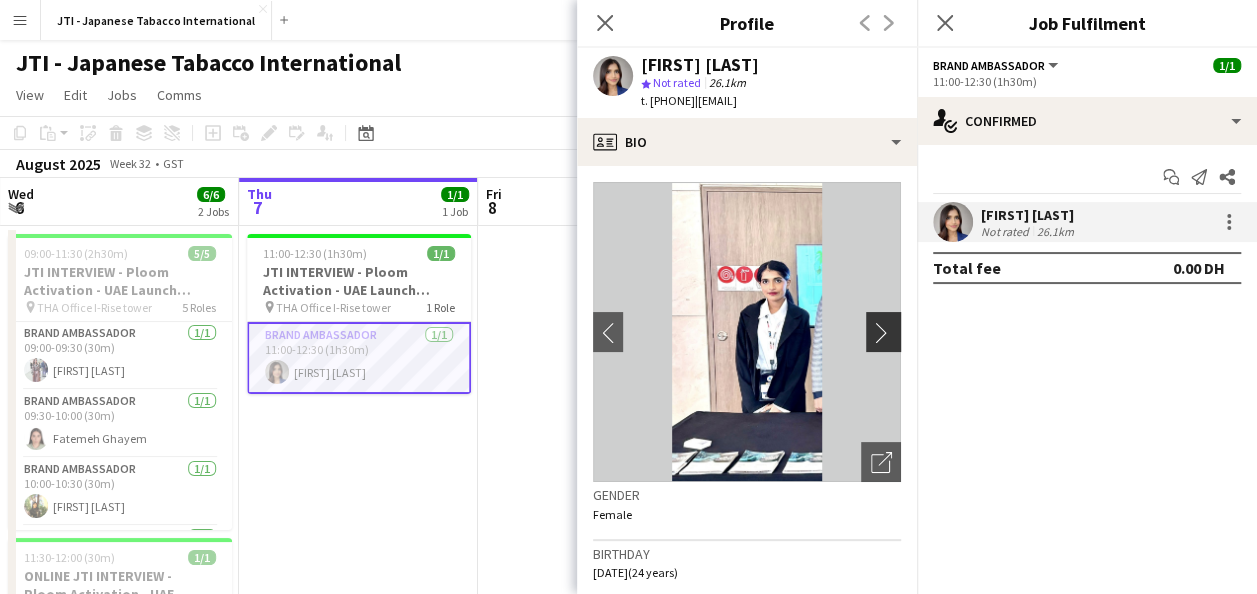 click on "chevron-right" 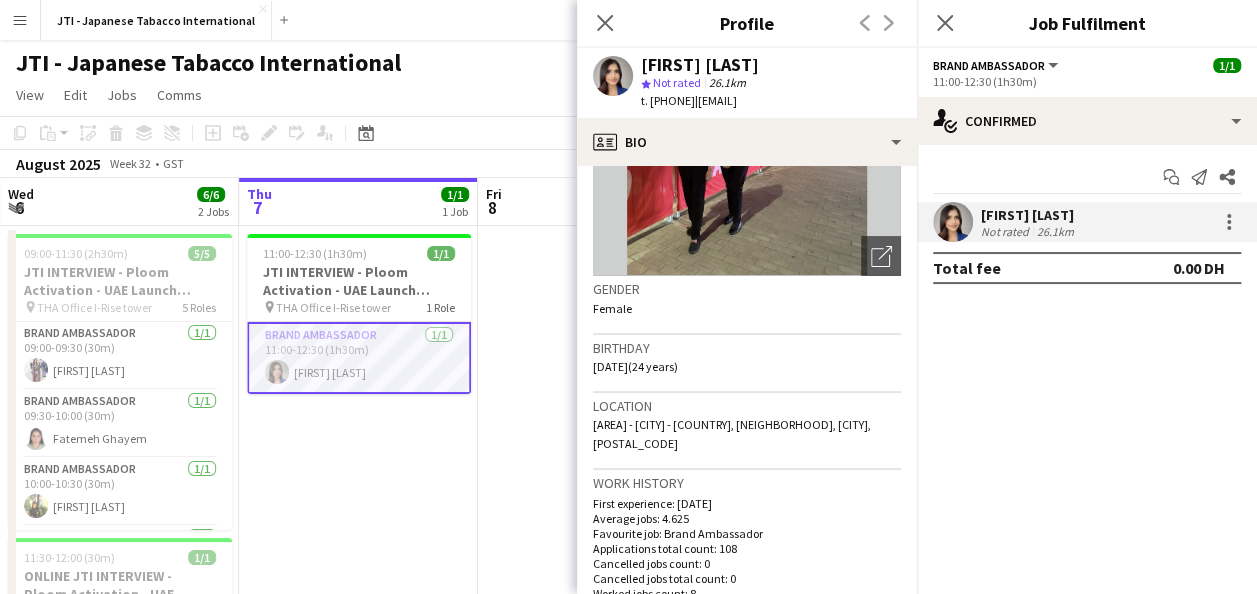 scroll, scrollTop: 0, scrollLeft: 0, axis: both 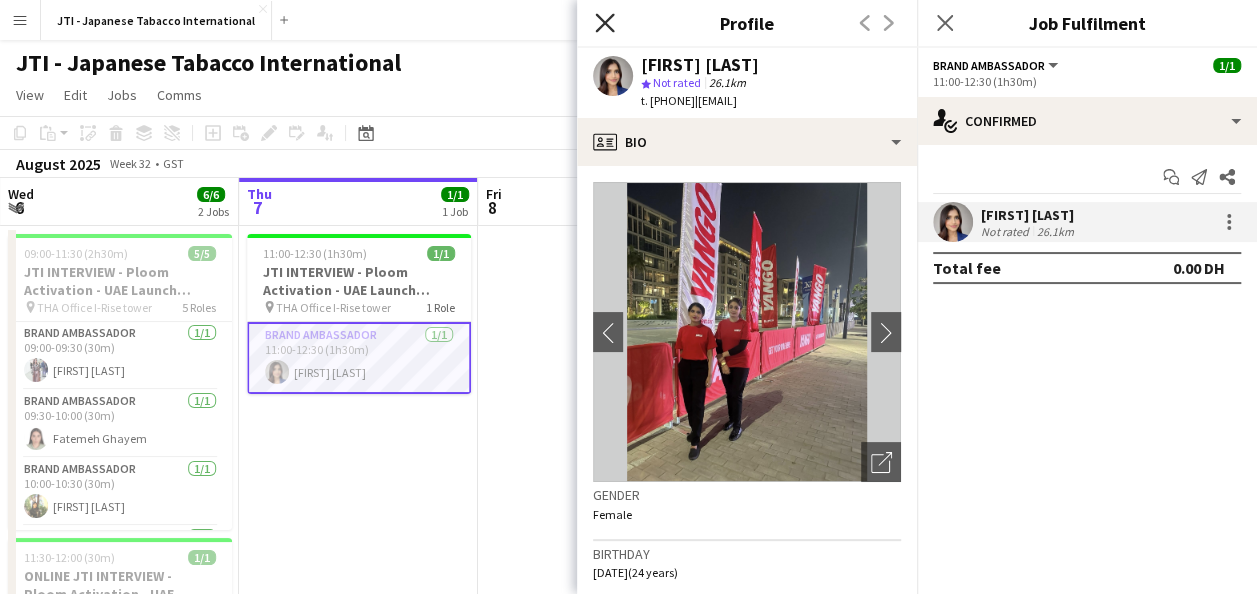type 